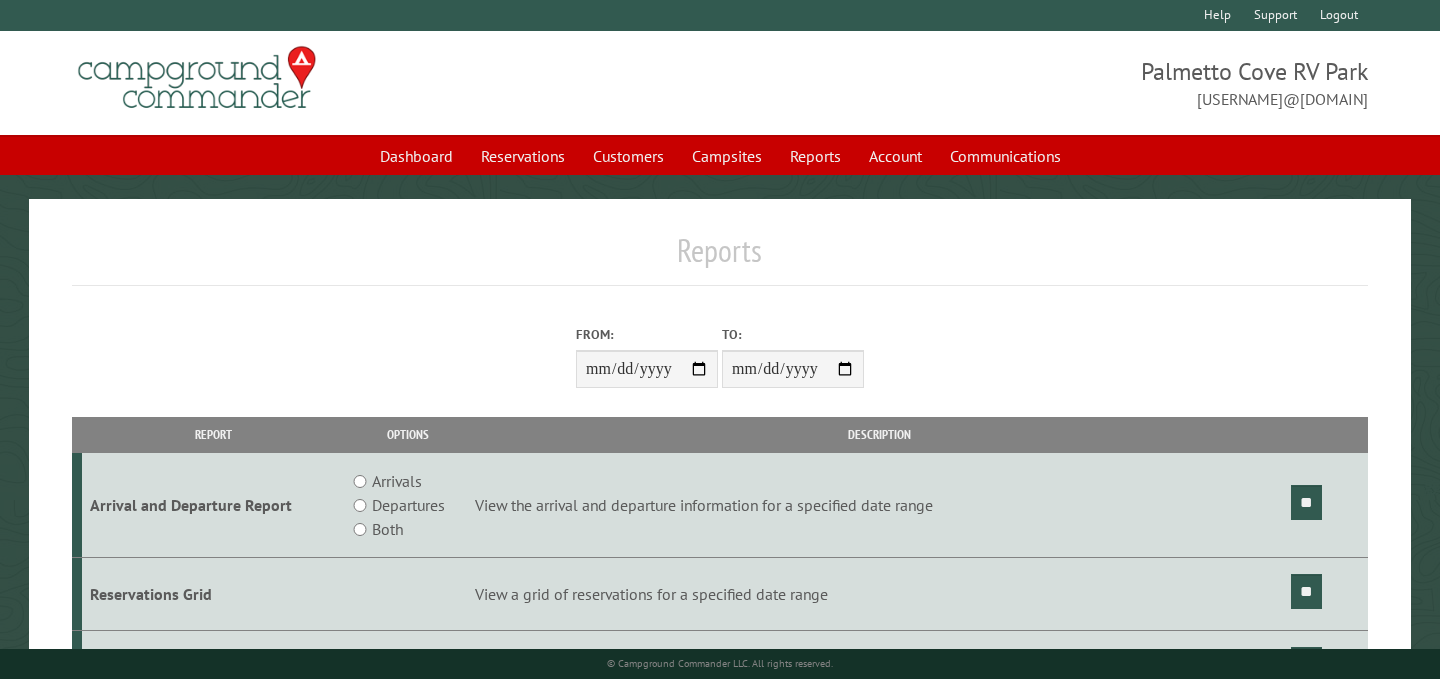 scroll, scrollTop: 0, scrollLeft: 0, axis: both 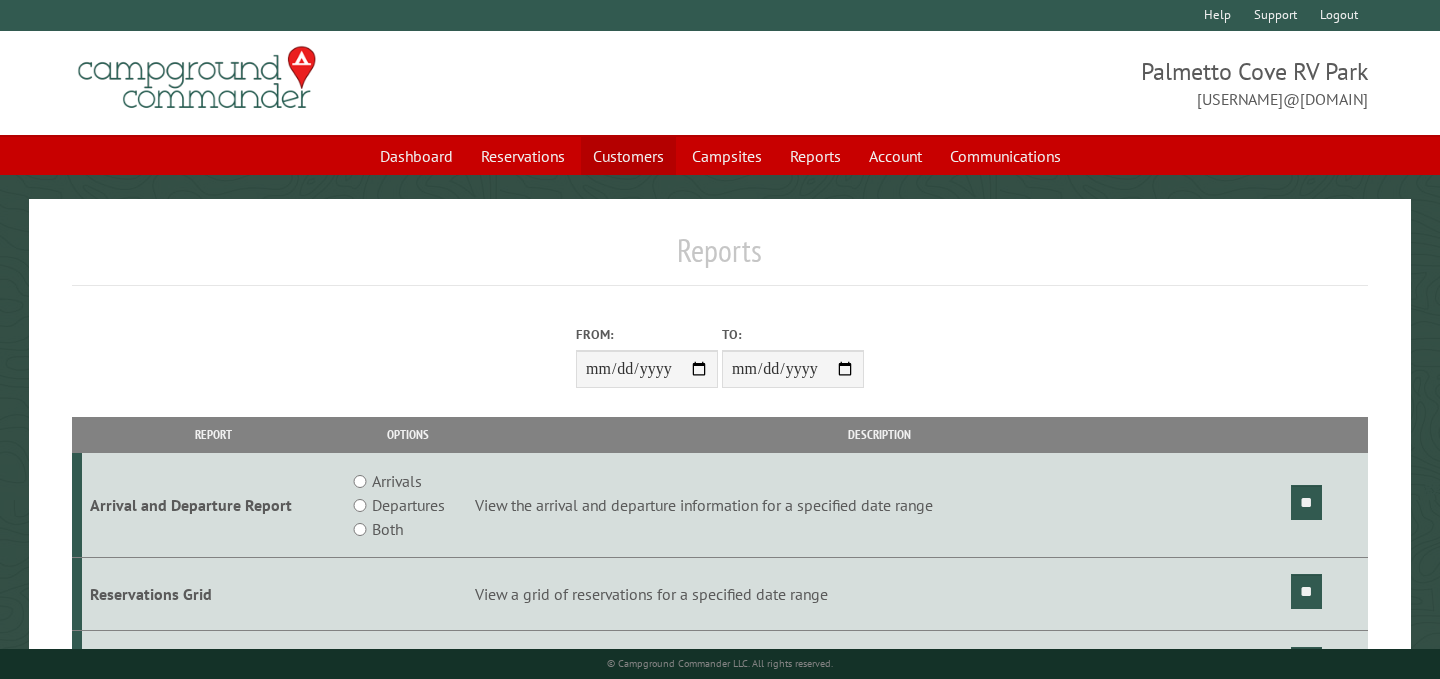 click on "Customers" at bounding box center [628, 156] 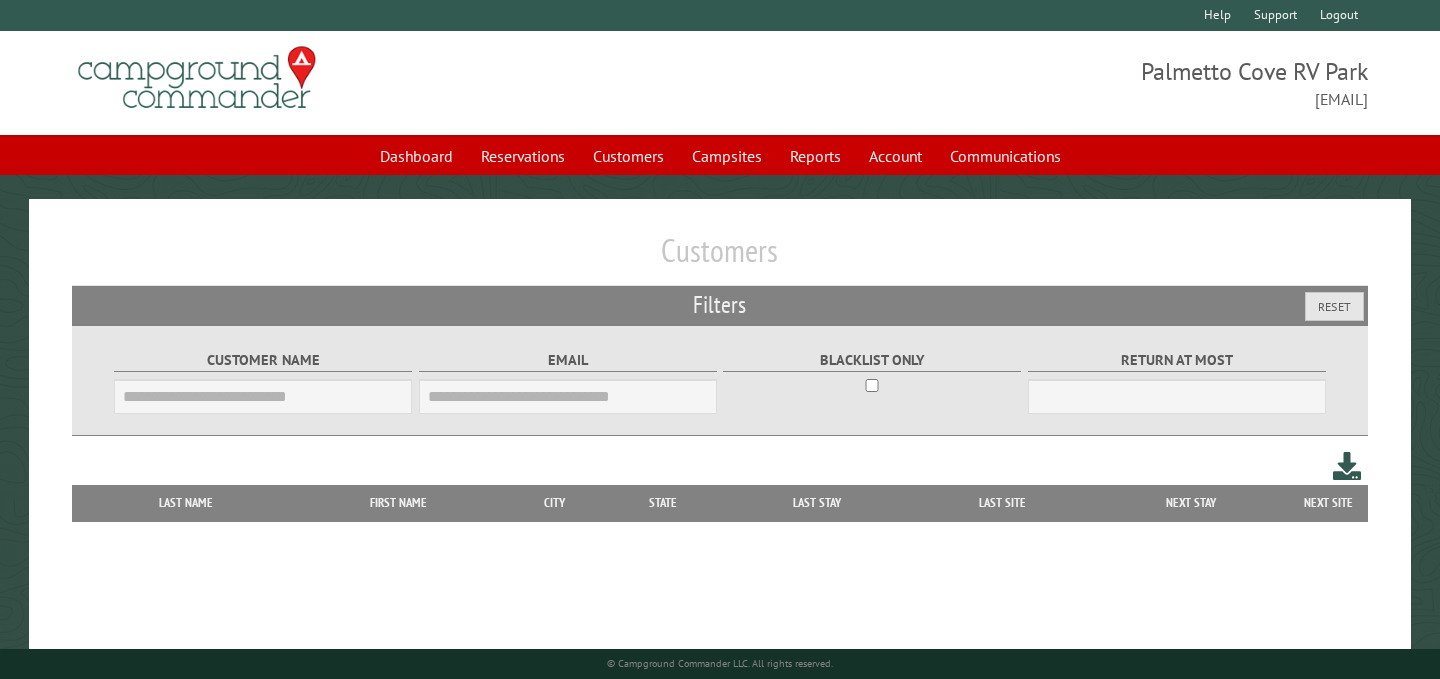 scroll, scrollTop: 0, scrollLeft: 0, axis: both 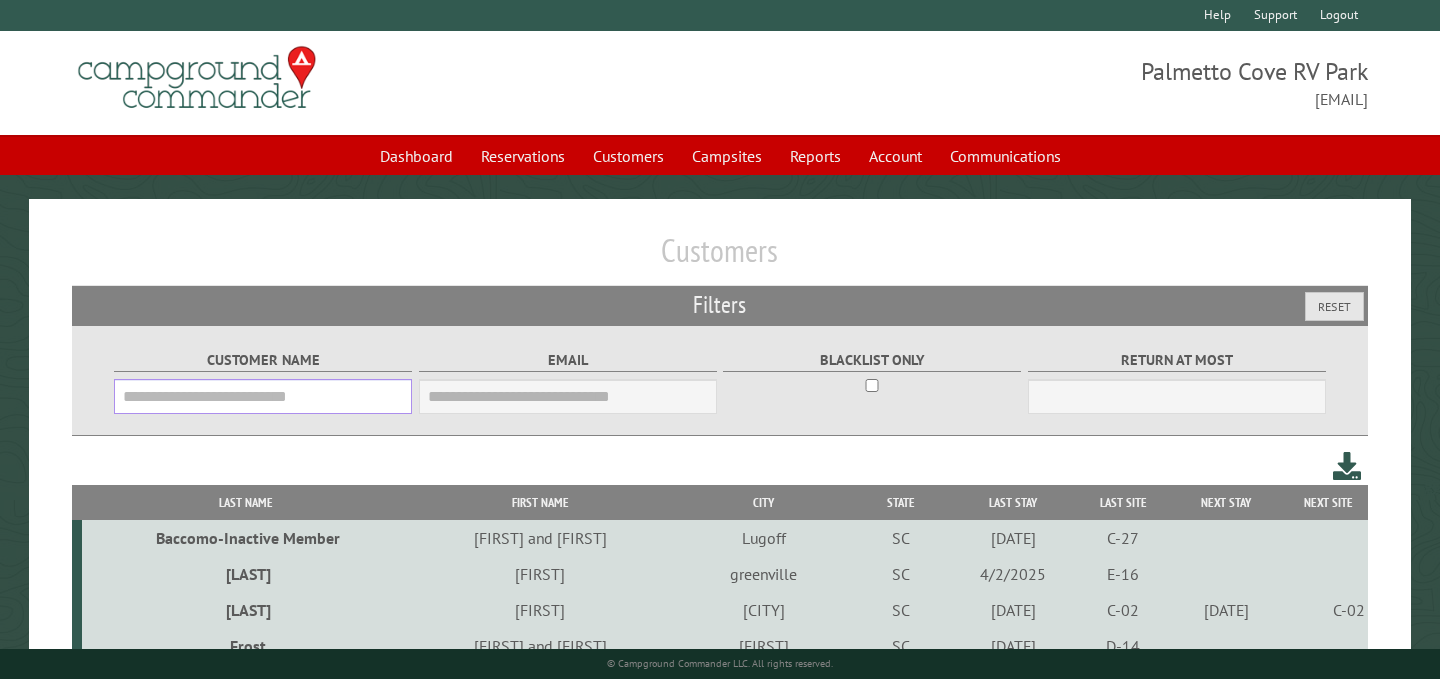 click on "Customer Name" at bounding box center [263, 396] 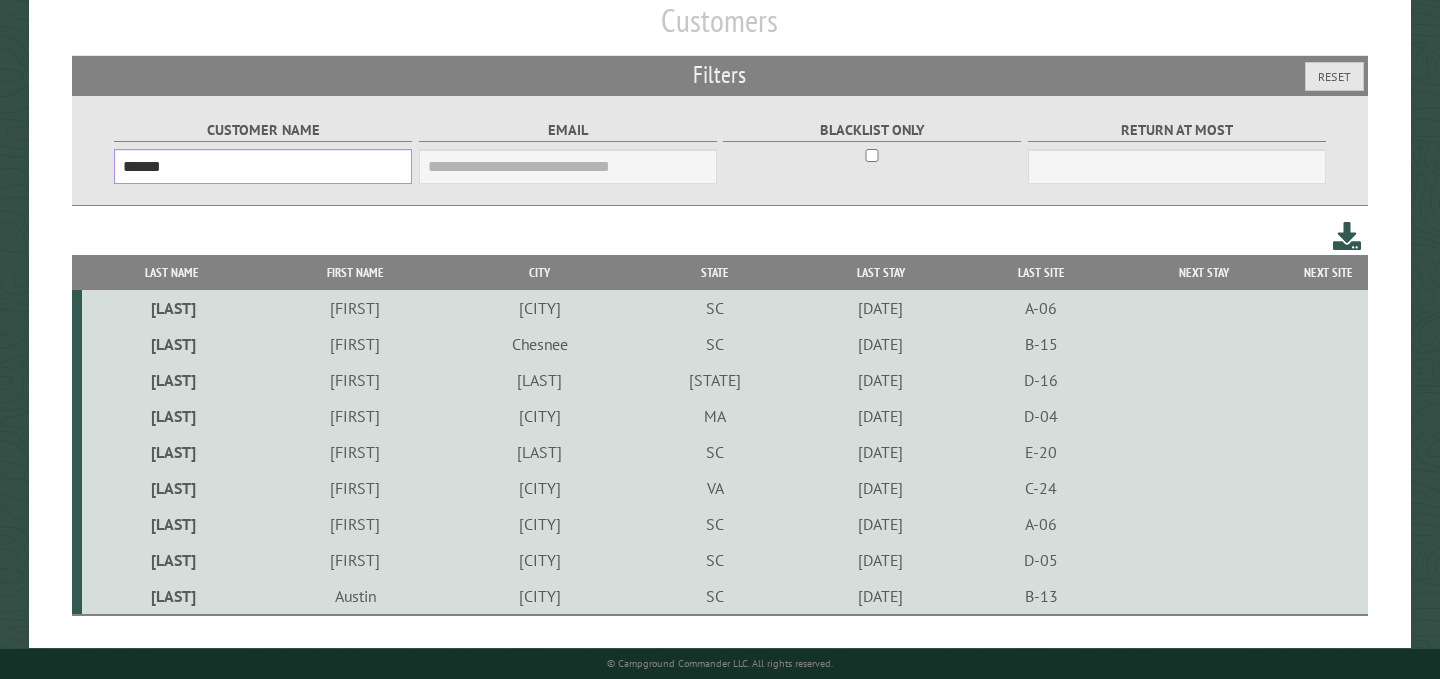 scroll, scrollTop: 250, scrollLeft: 0, axis: vertical 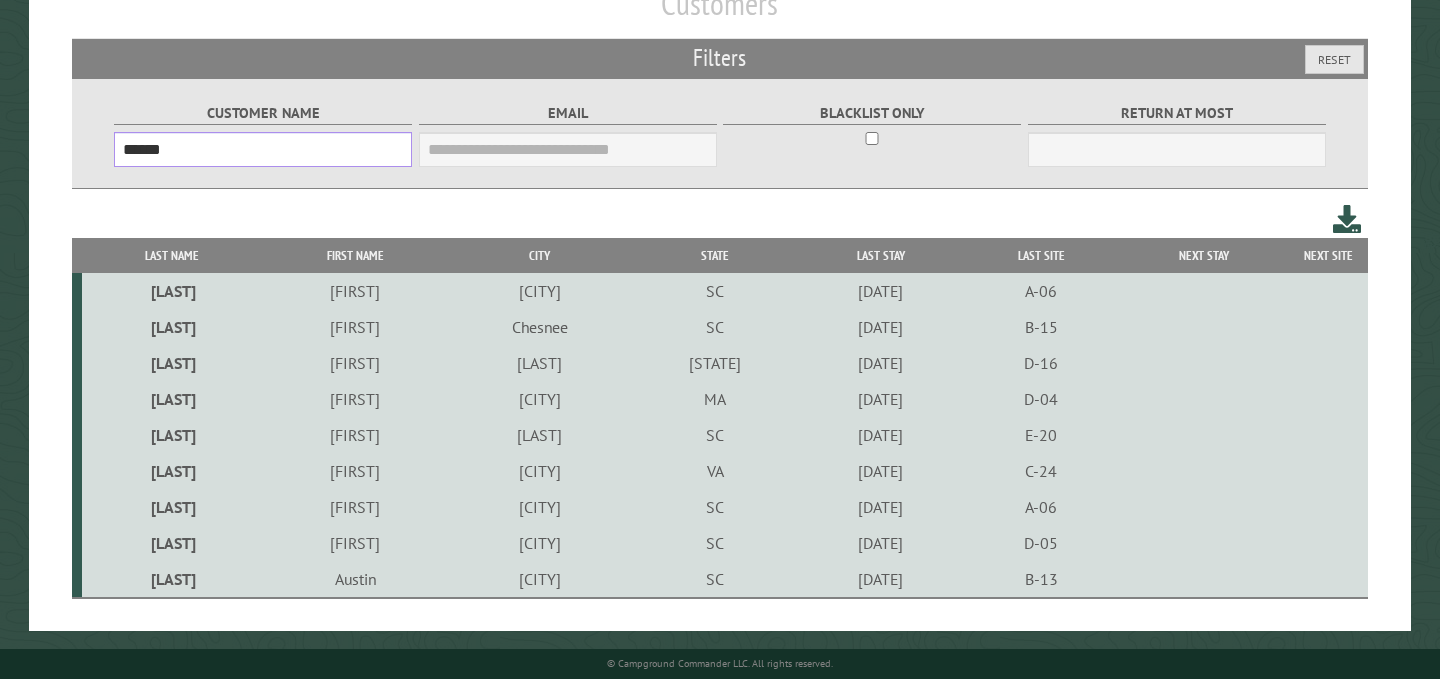type on "******" 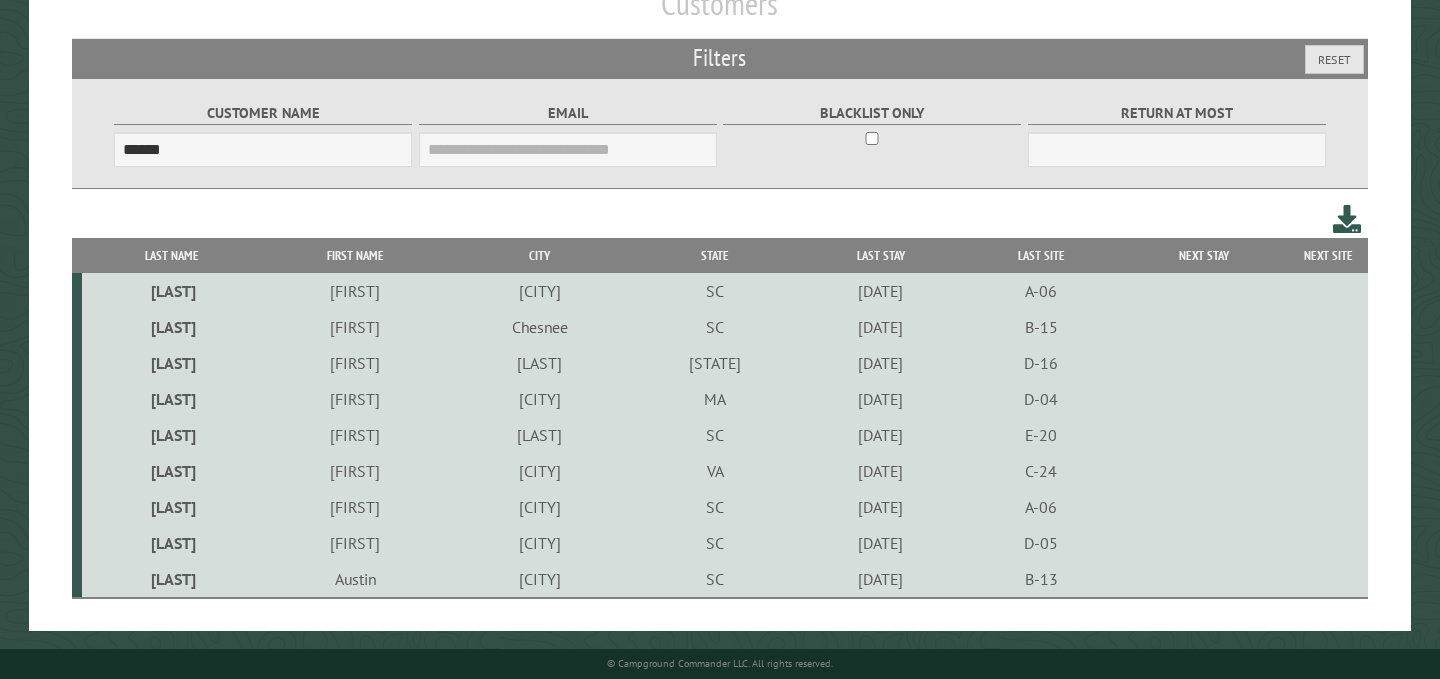 click on "[LAST]" at bounding box center (171, 435) 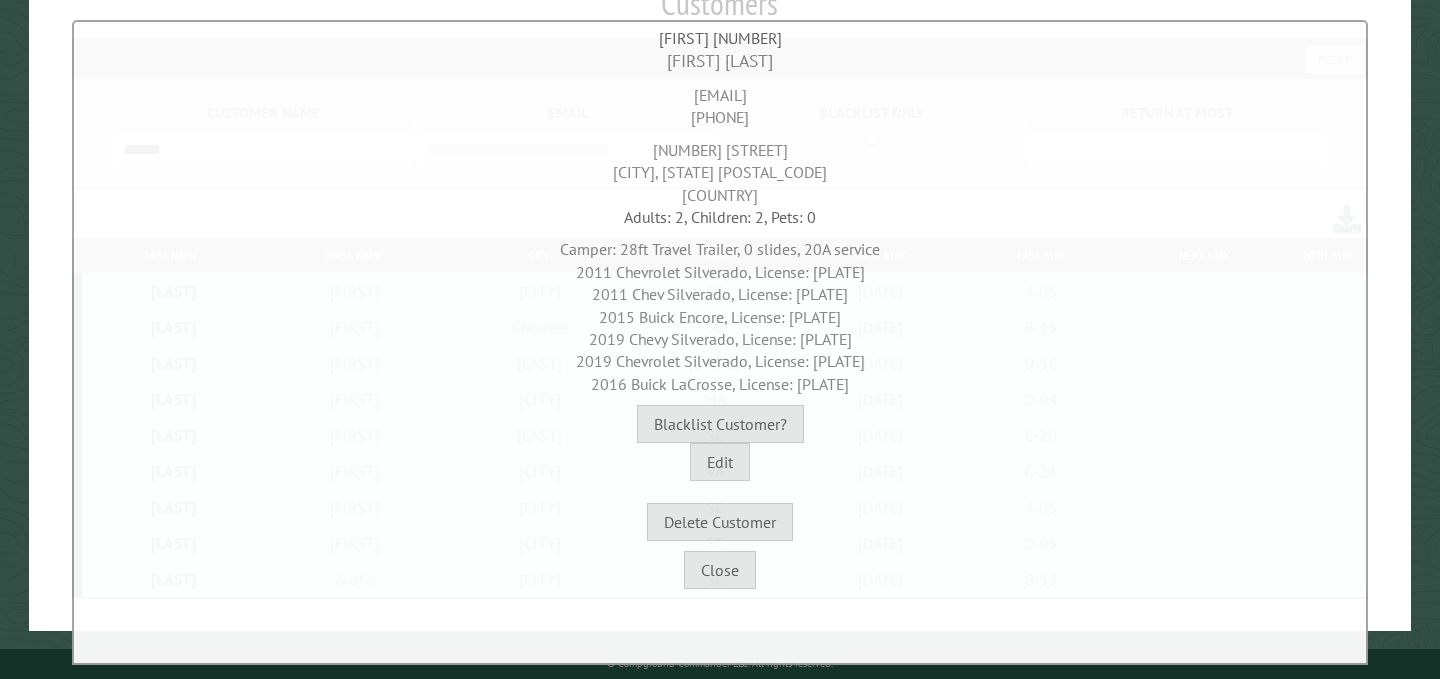 scroll, scrollTop: 0, scrollLeft: 0, axis: both 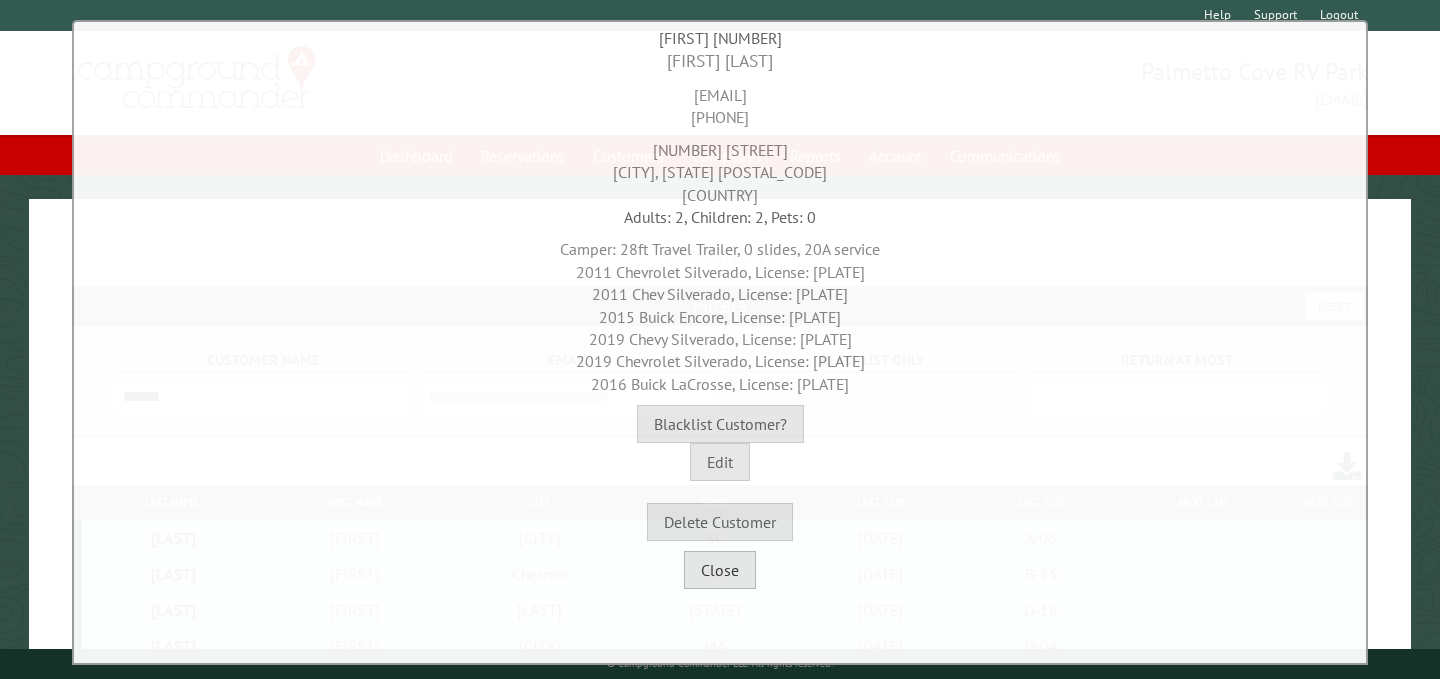 click on "Close" at bounding box center (720, 570) 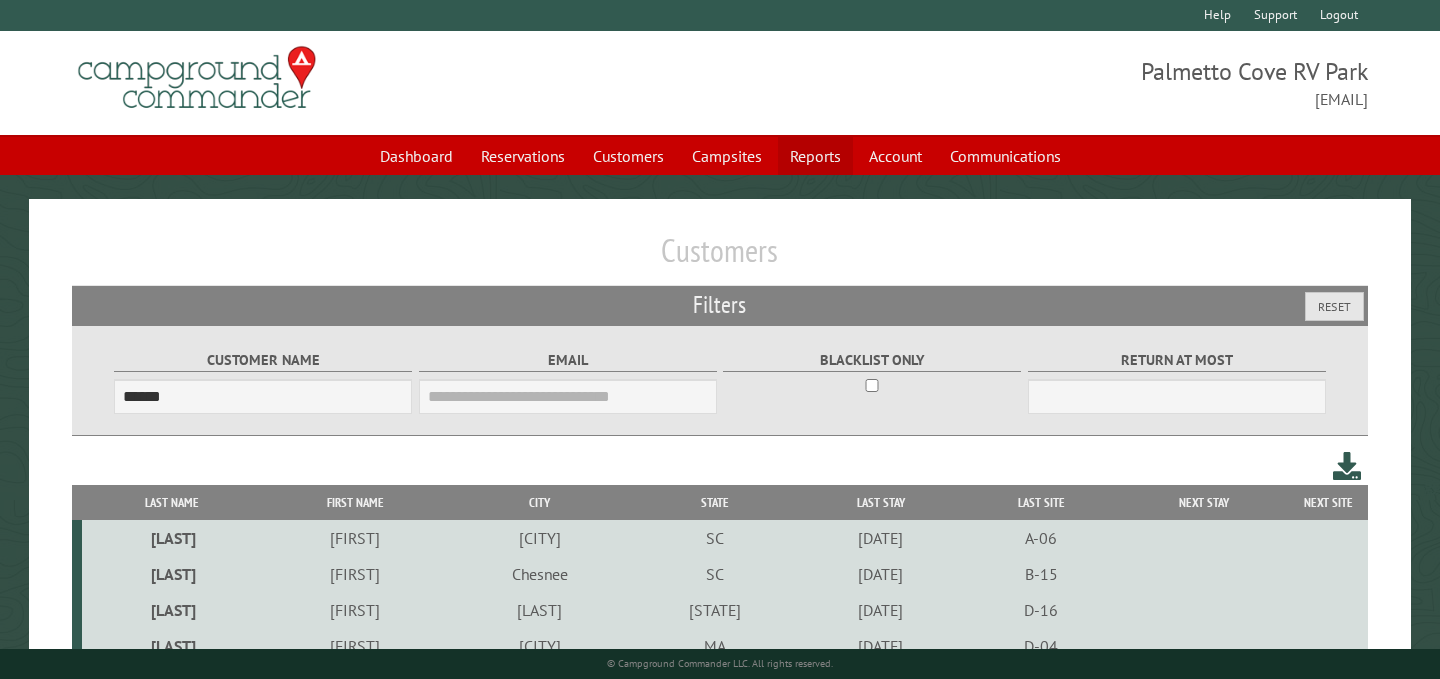 click on "Reports" at bounding box center [815, 156] 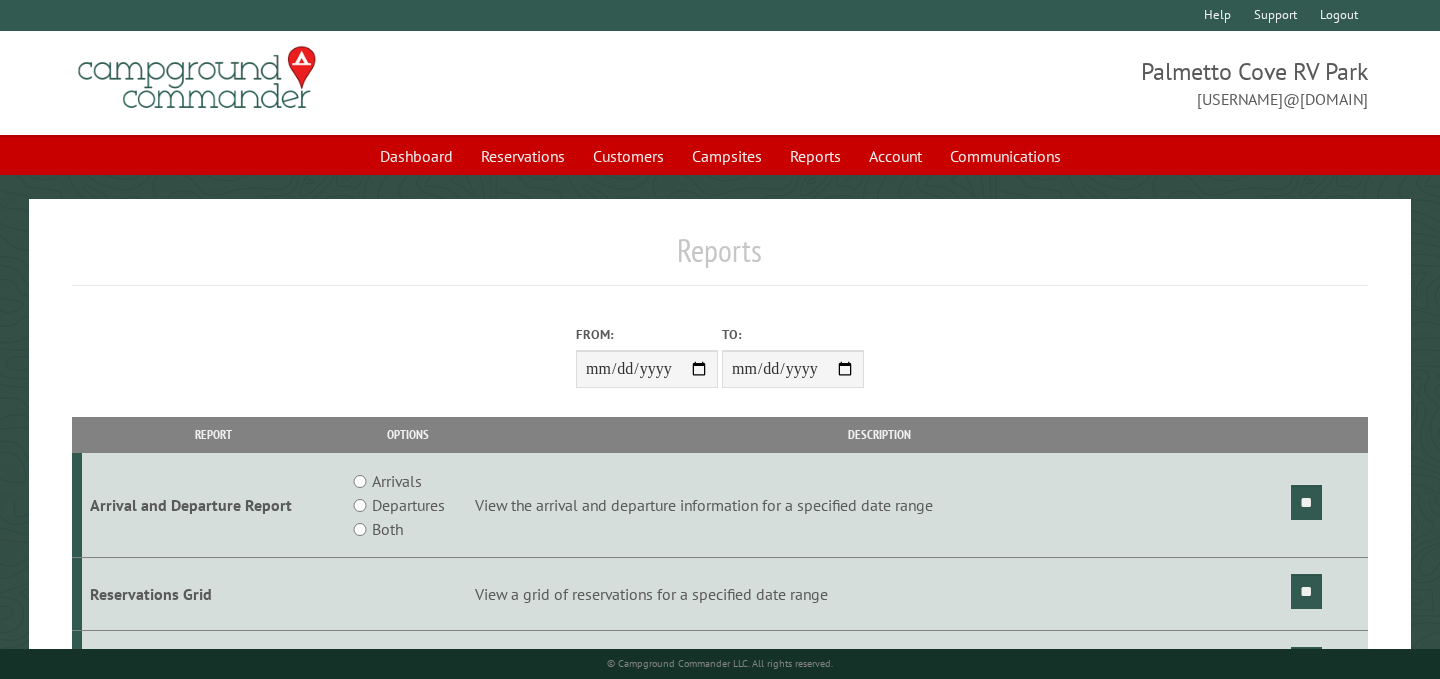 scroll, scrollTop: 0, scrollLeft: 0, axis: both 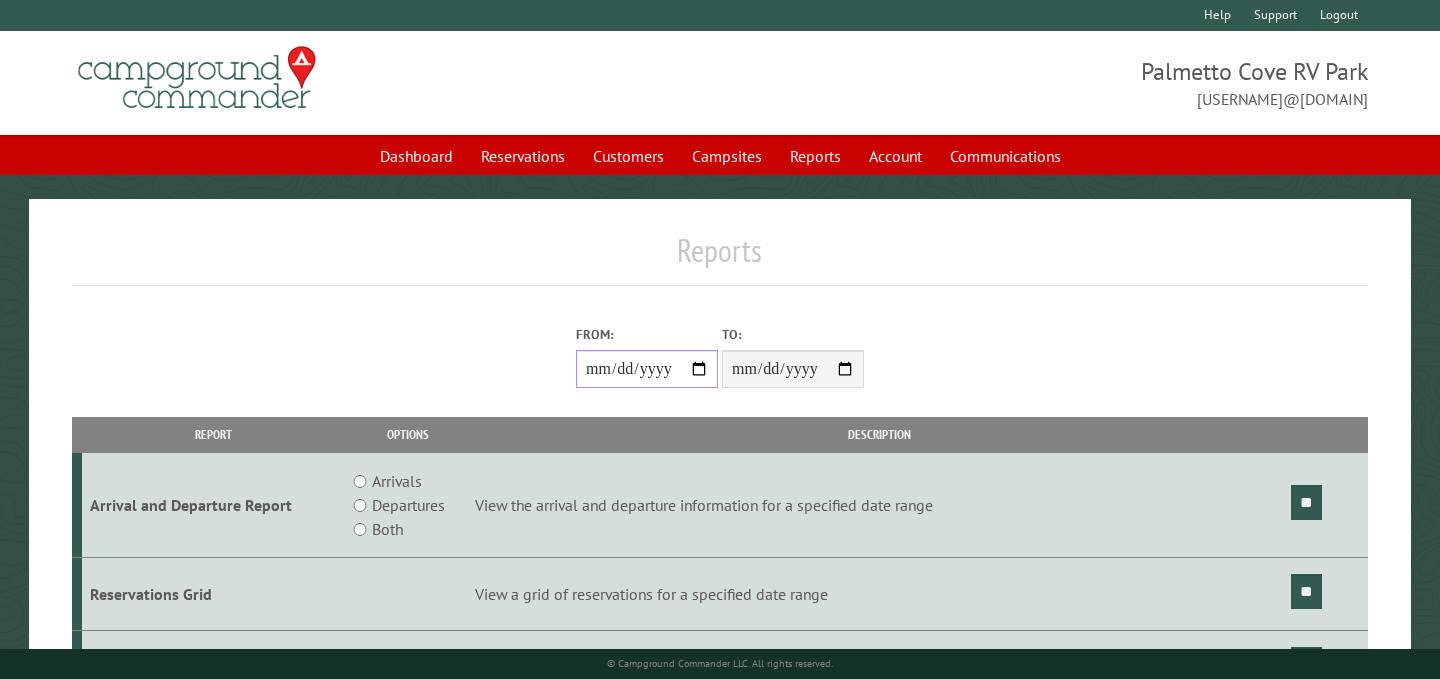 click on "From:" at bounding box center (647, 369) 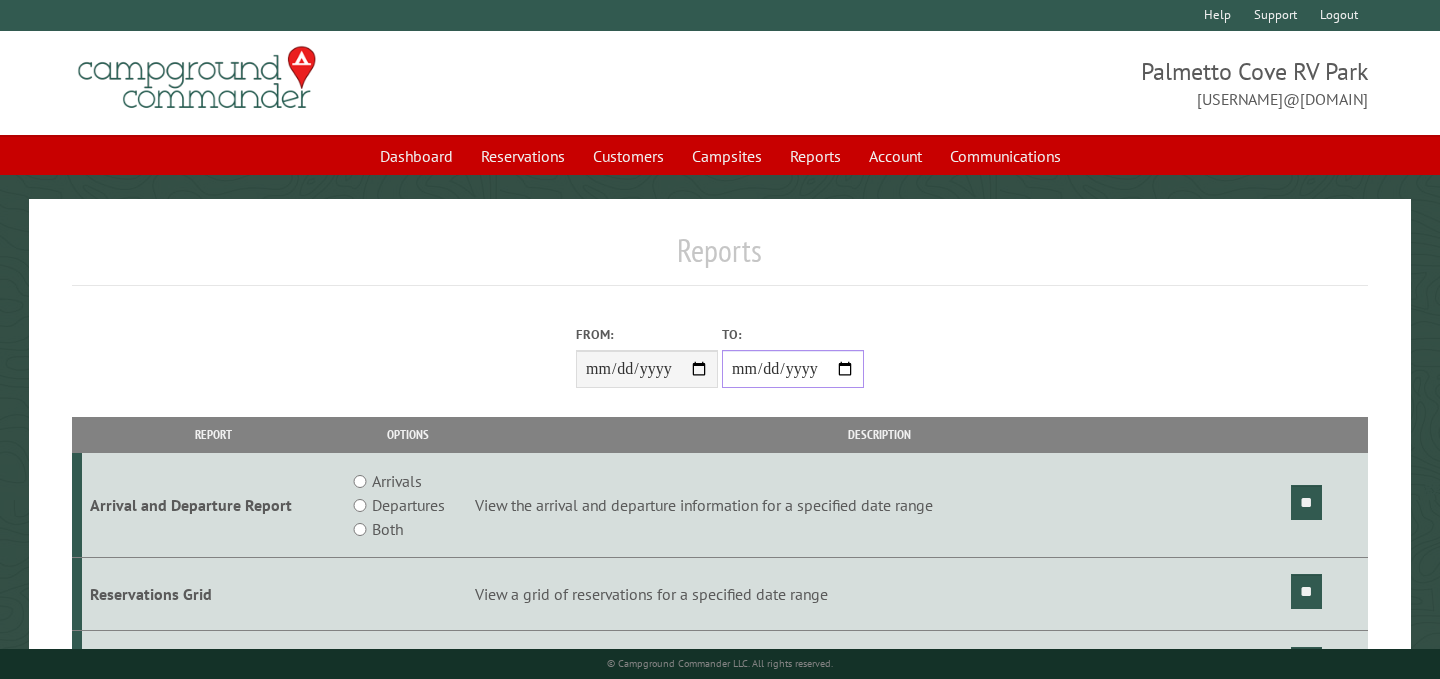 click on "**********" at bounding box center (793, 369) 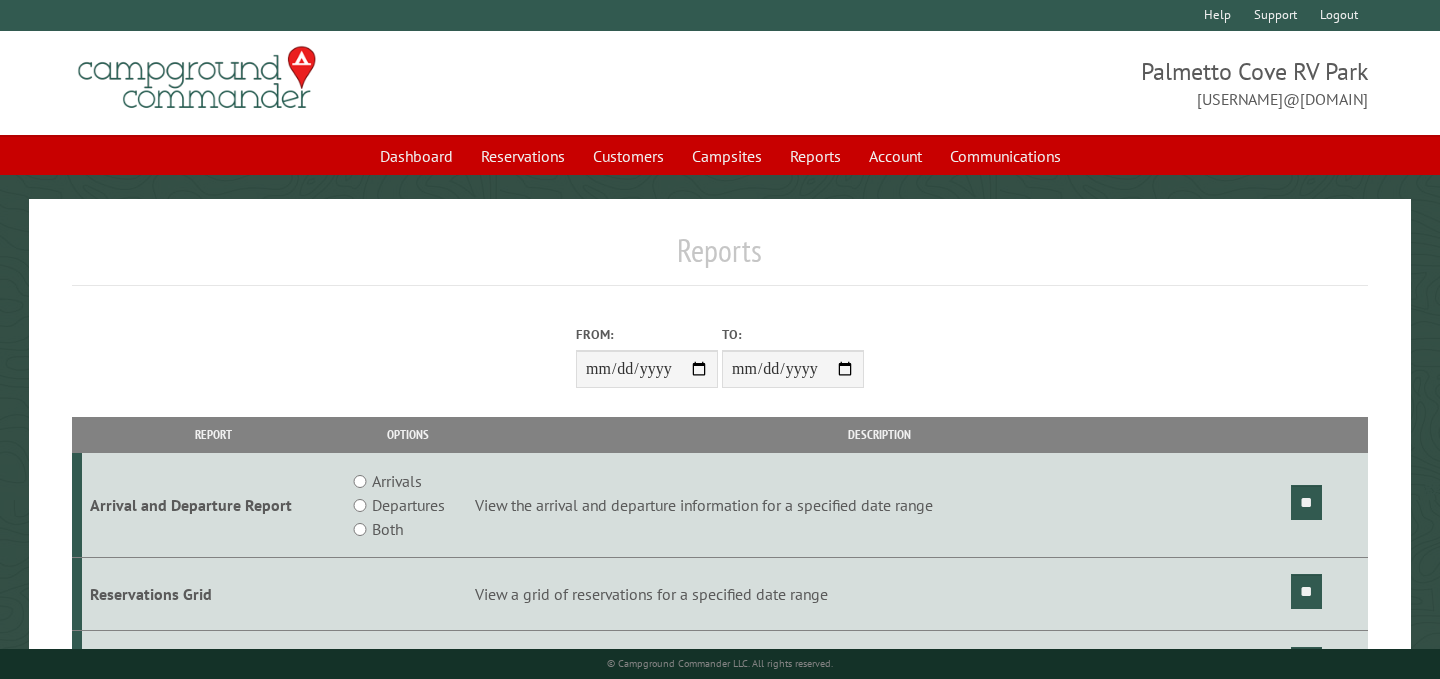 click on "Both" at bounding box center [387, 529] 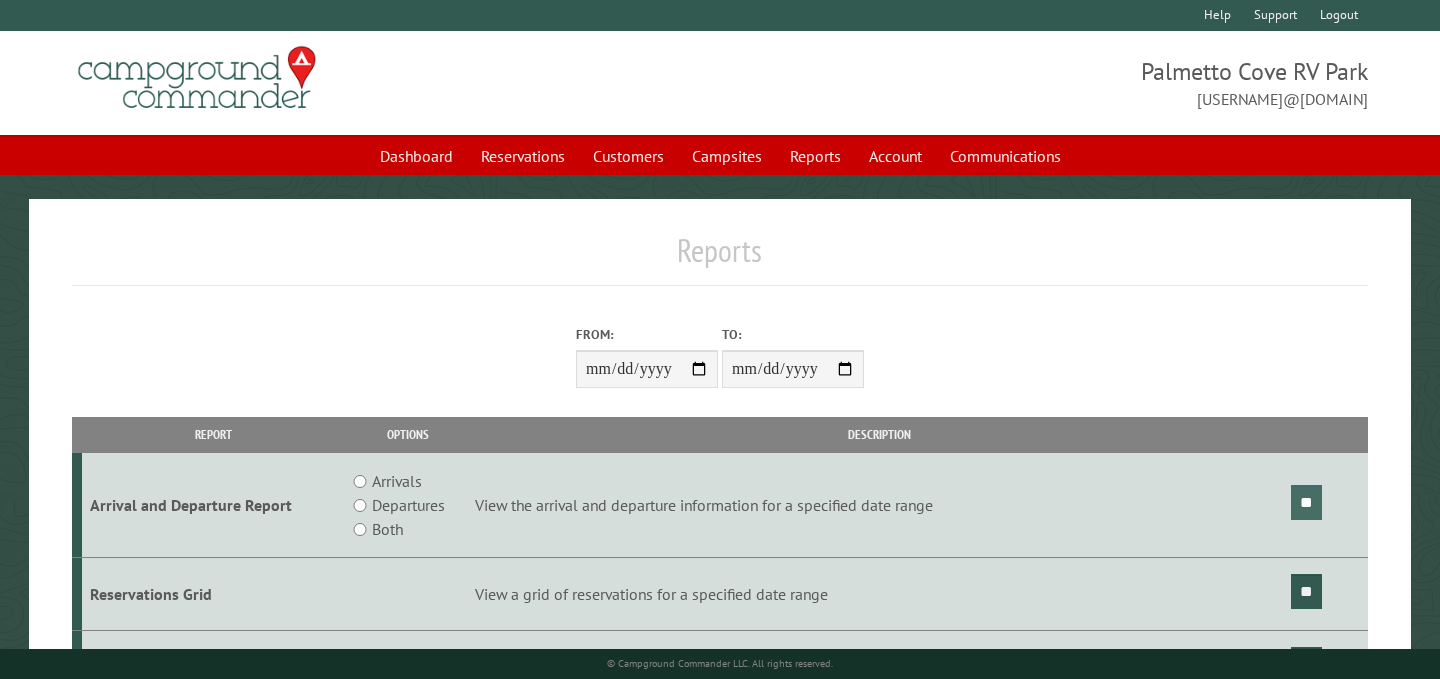 click on "**" at bounding box center [1306, 502] 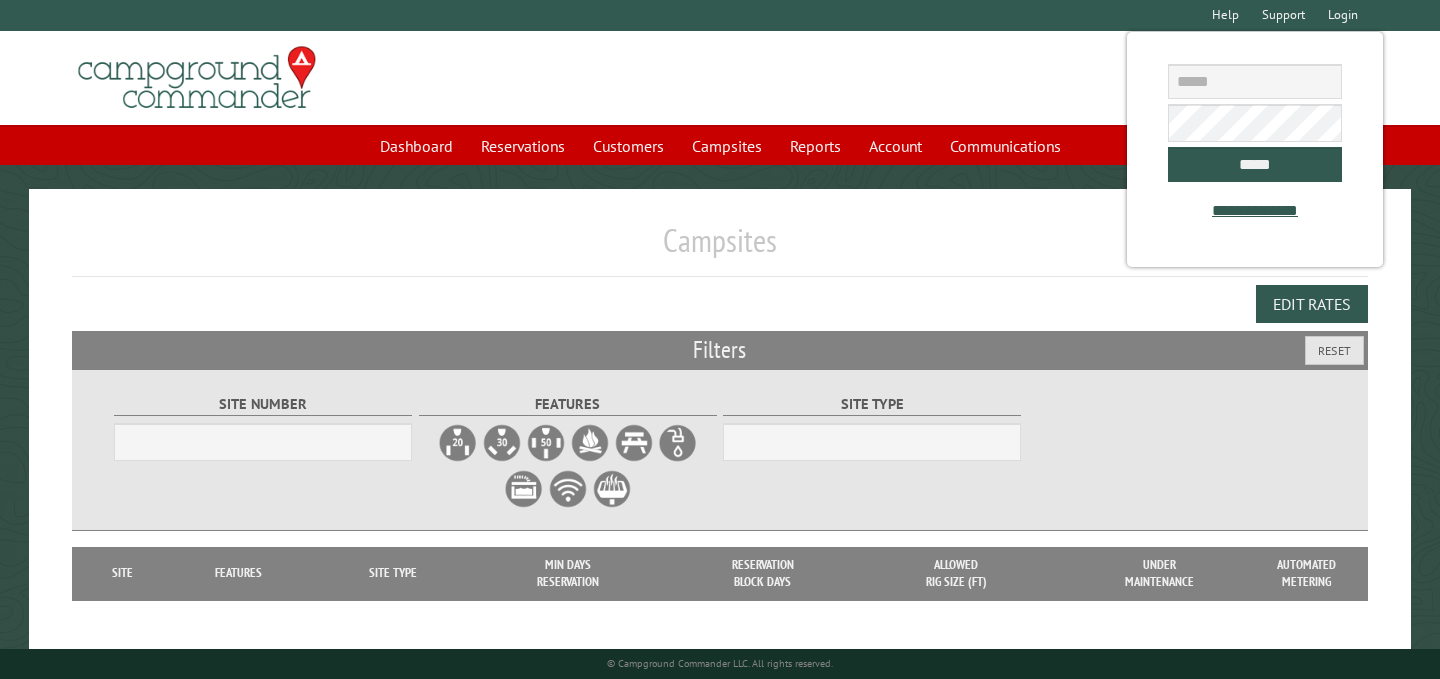 scroll, scrollTop: 0, scrollLeft: 0, axis: both 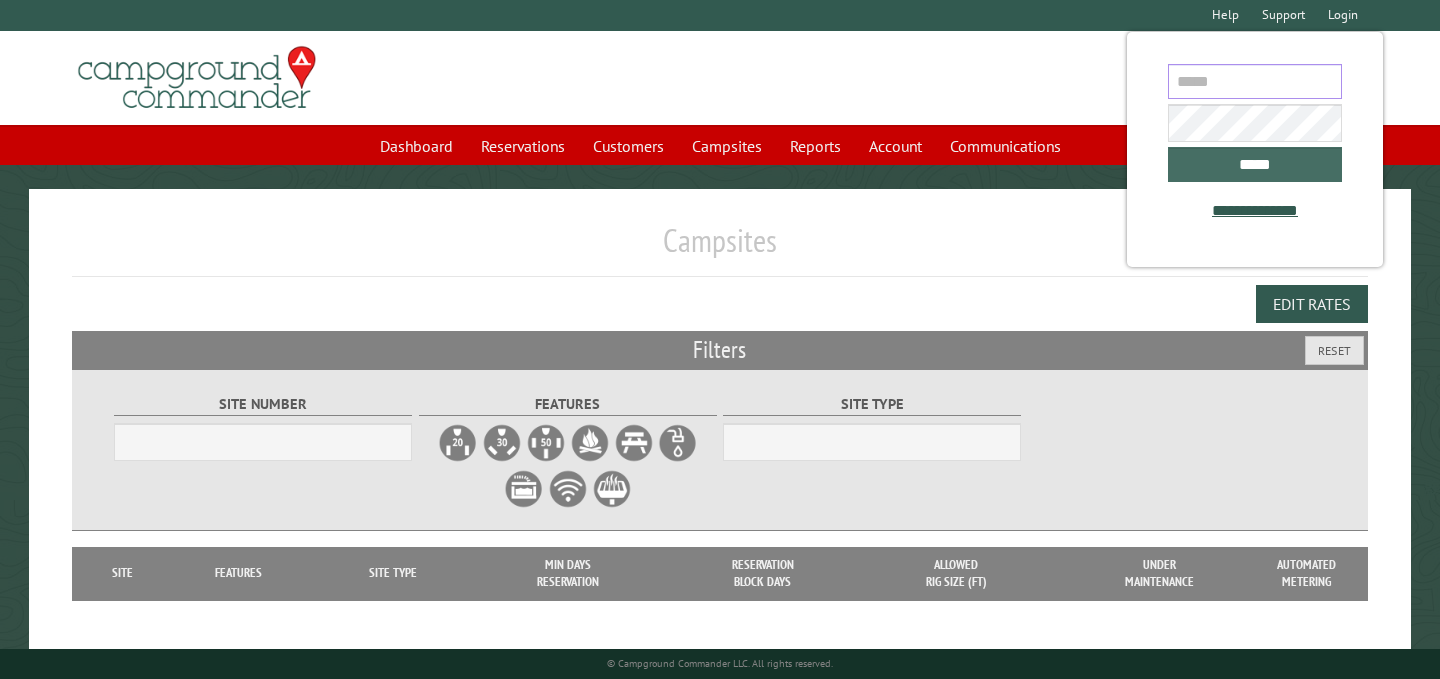 type on "**********" 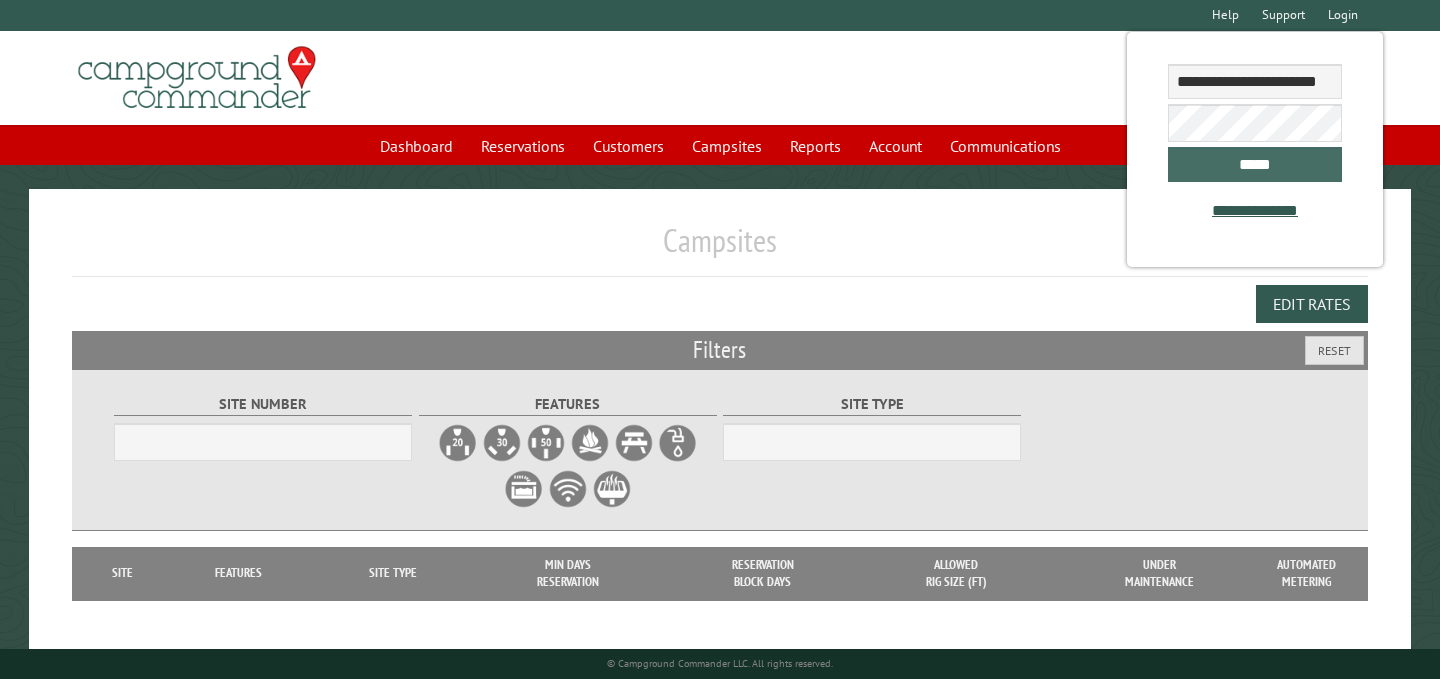 click on "*****" at bounding box center [1255, 164] 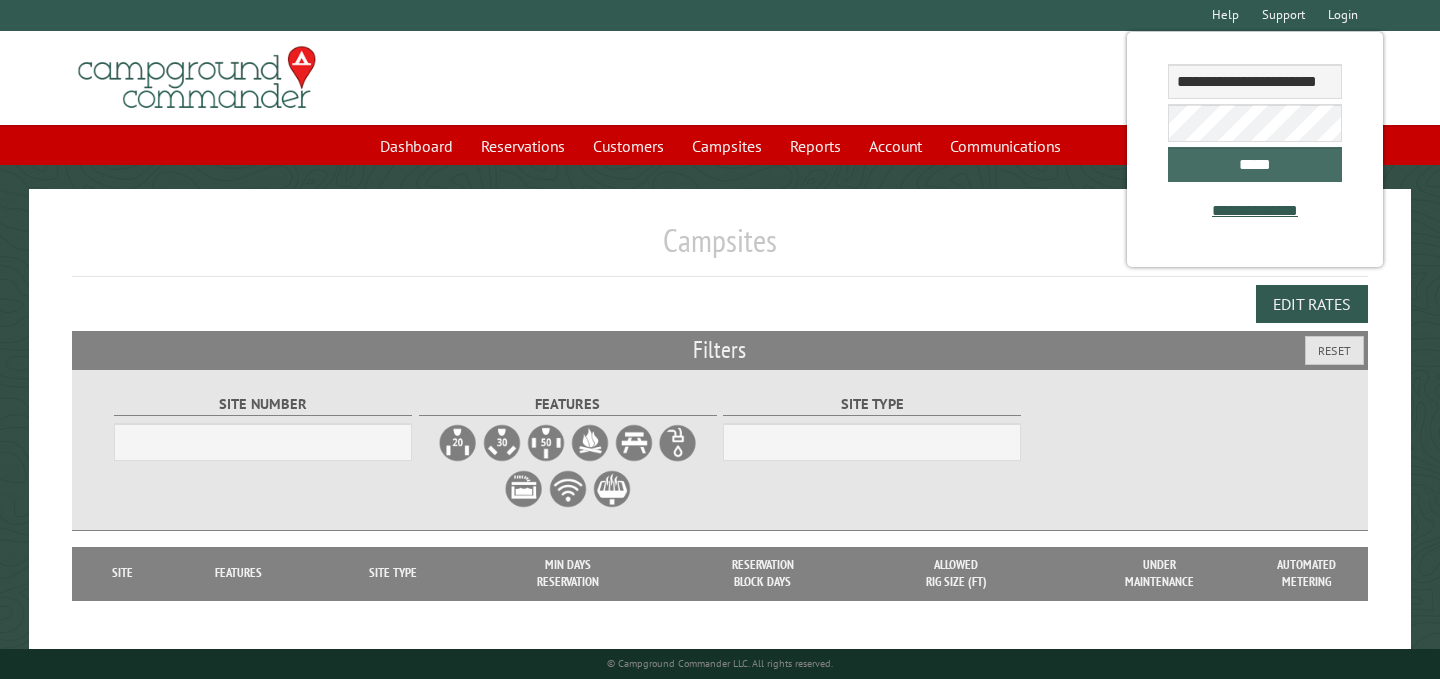select on "***" 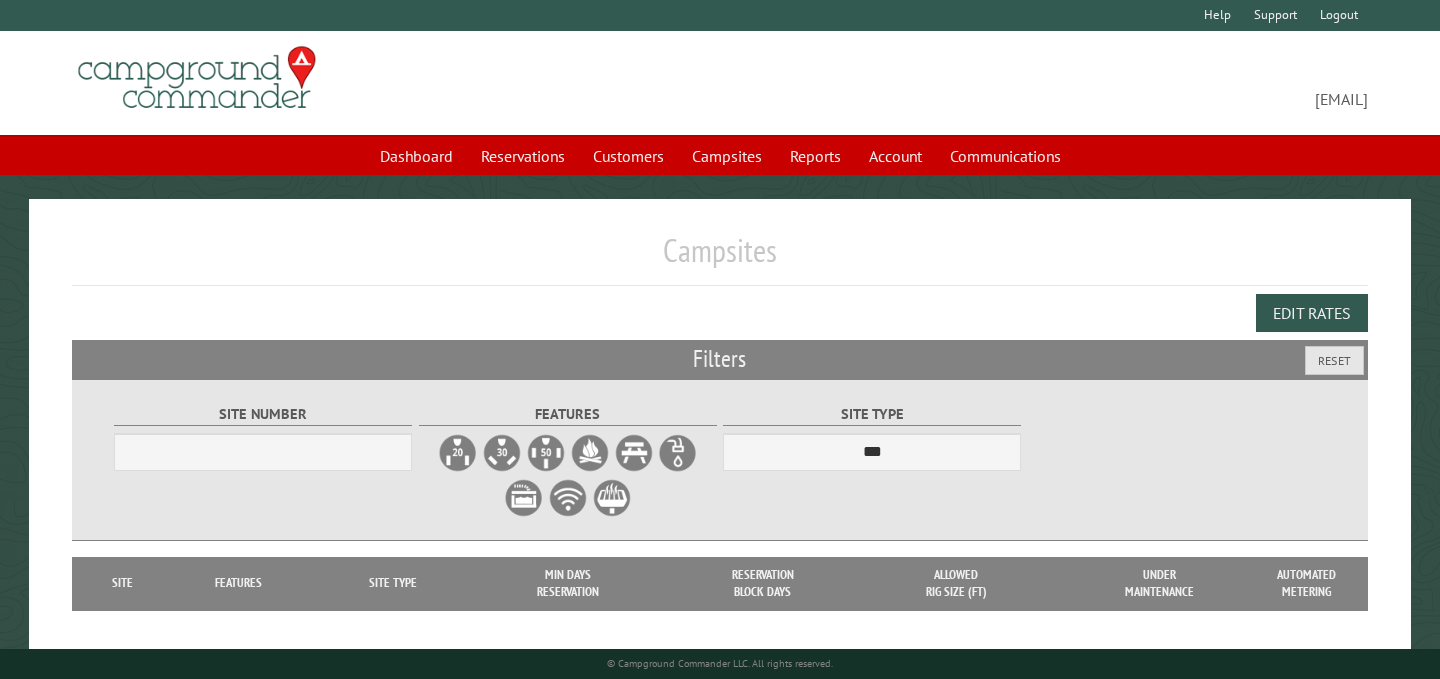 click on "**********" at bounding box center (720, 395) 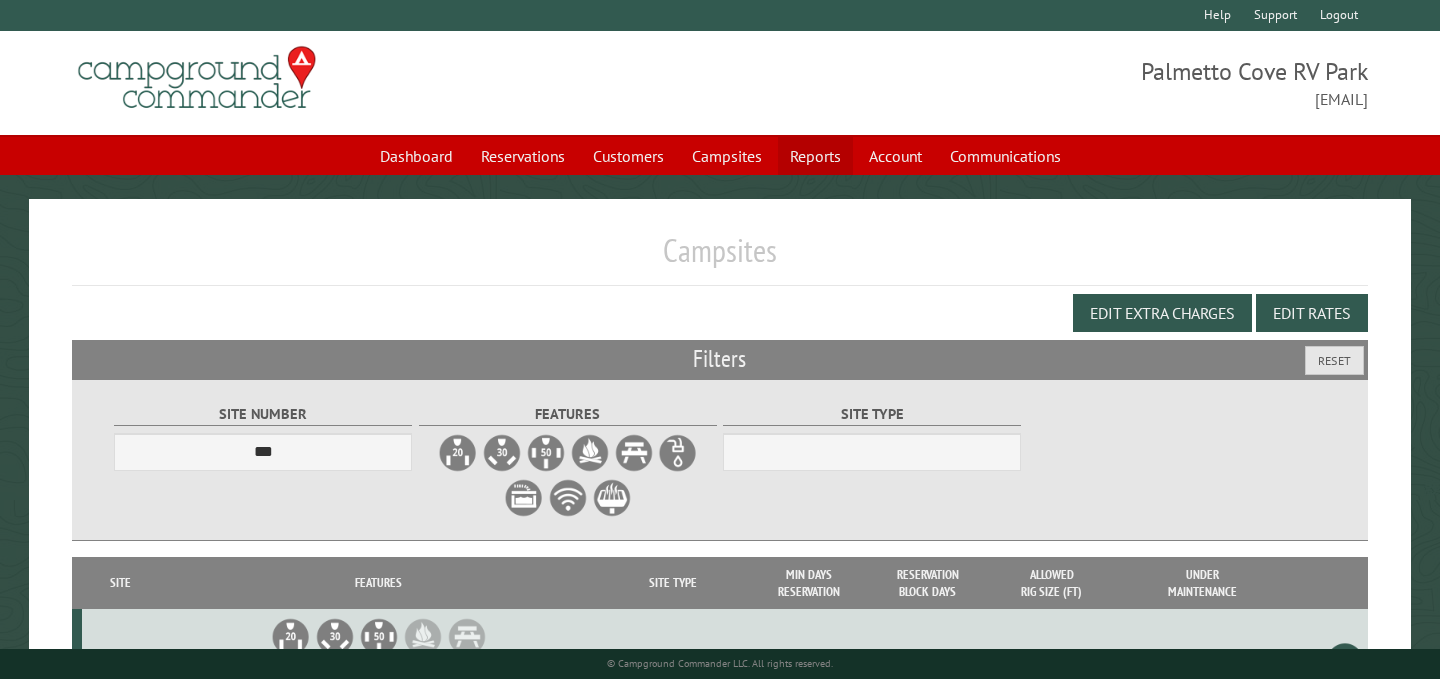 click on "Reports" at bounding box center (815, 156) 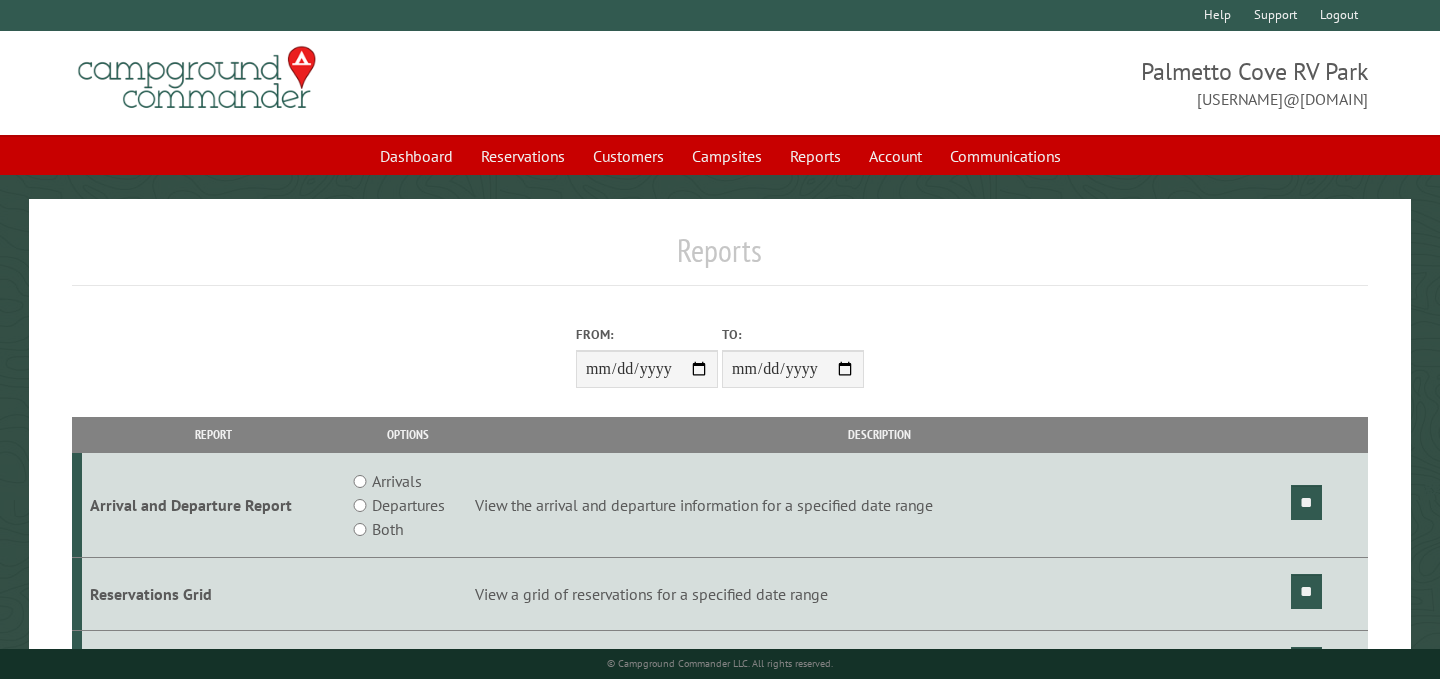 scroll, scrollTop: 0, scrollLeft: 0, axis: both 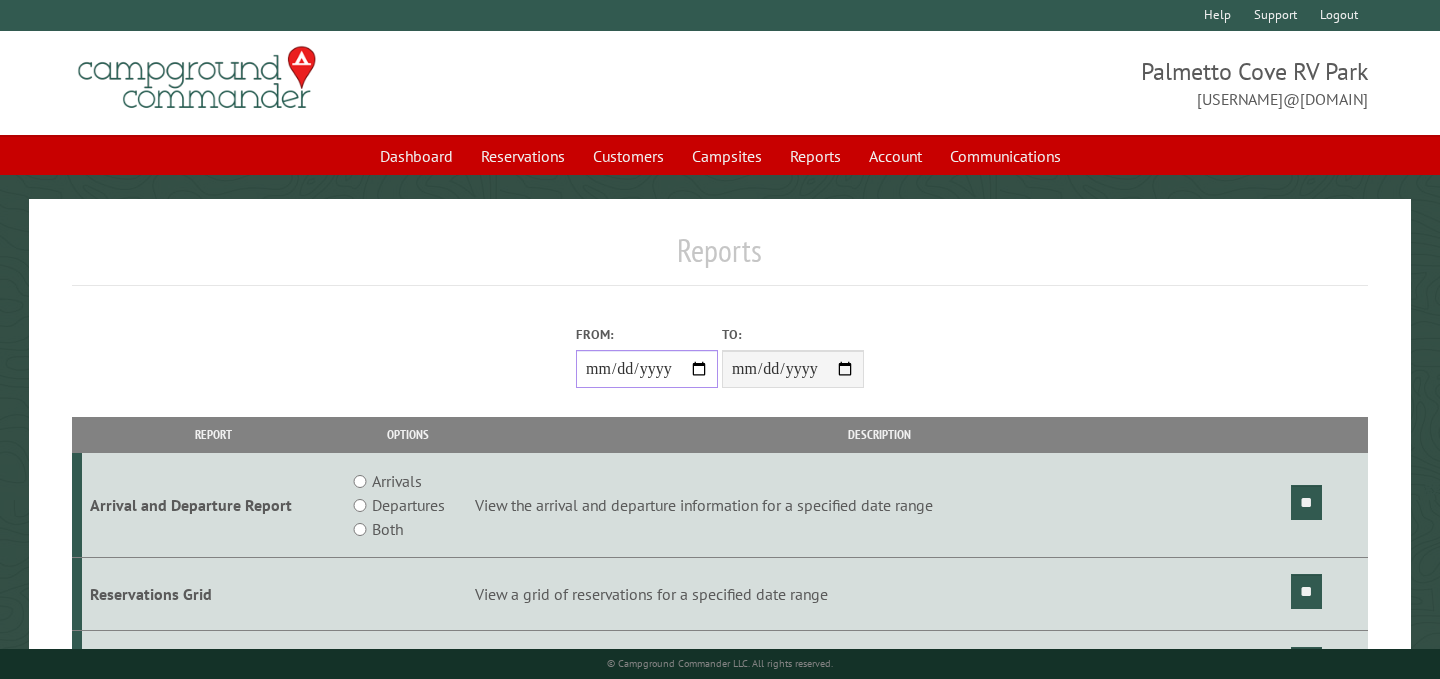 click on "From:" at bounding box center [647, 369] 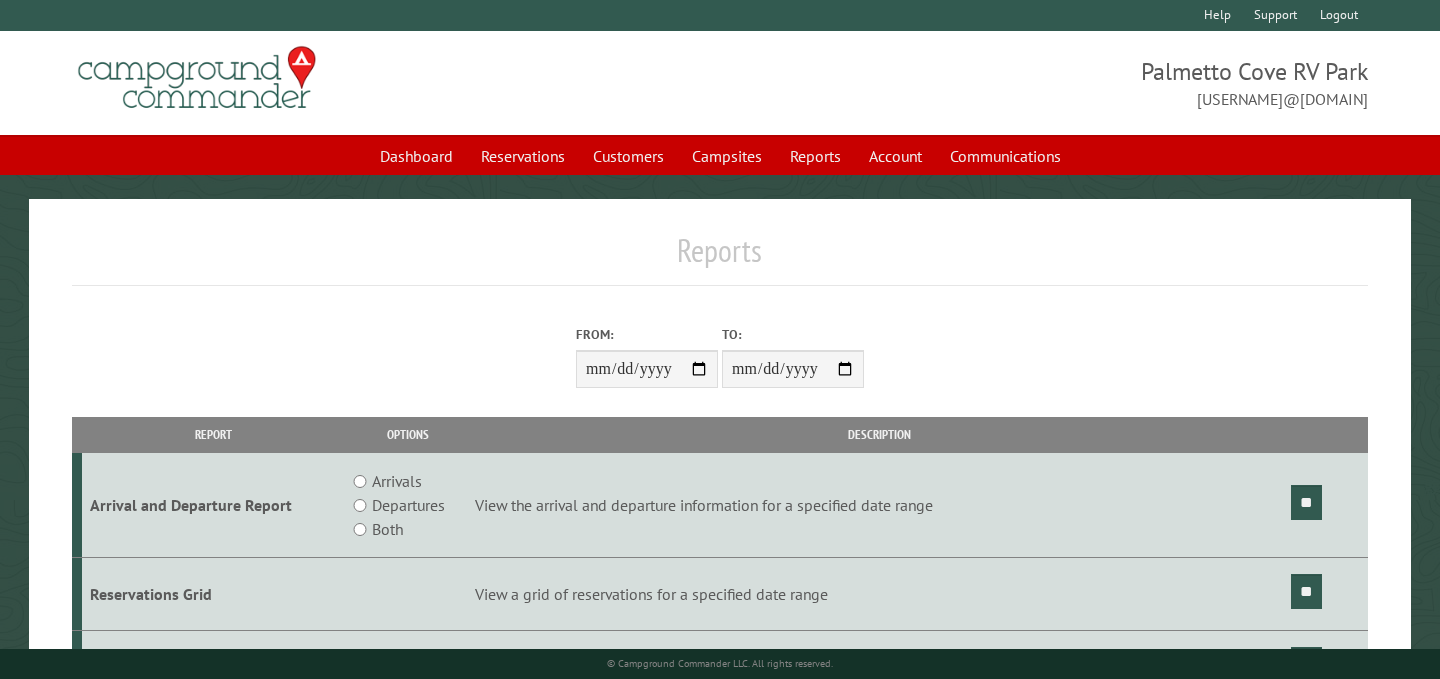 click on "Arrivals" at bounding box center (397, 481) 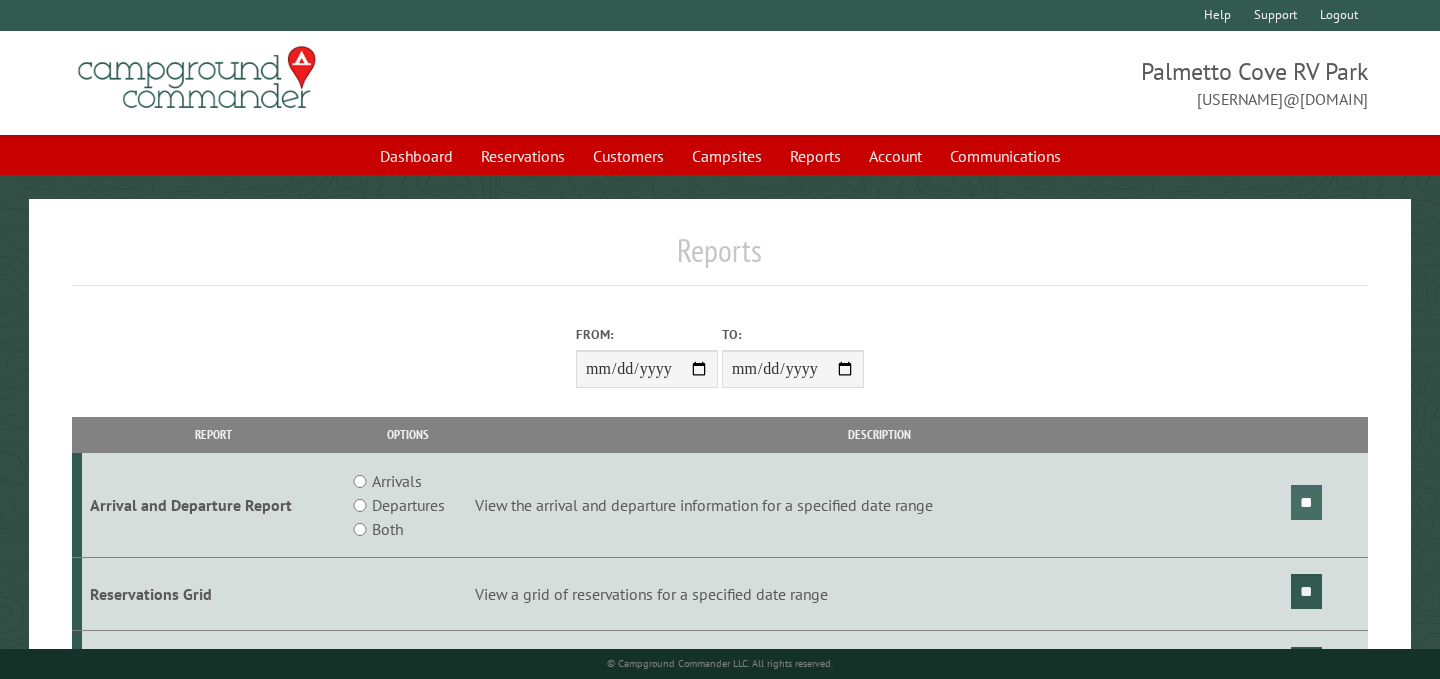 click on "**" at bounding box center [1306, 502] 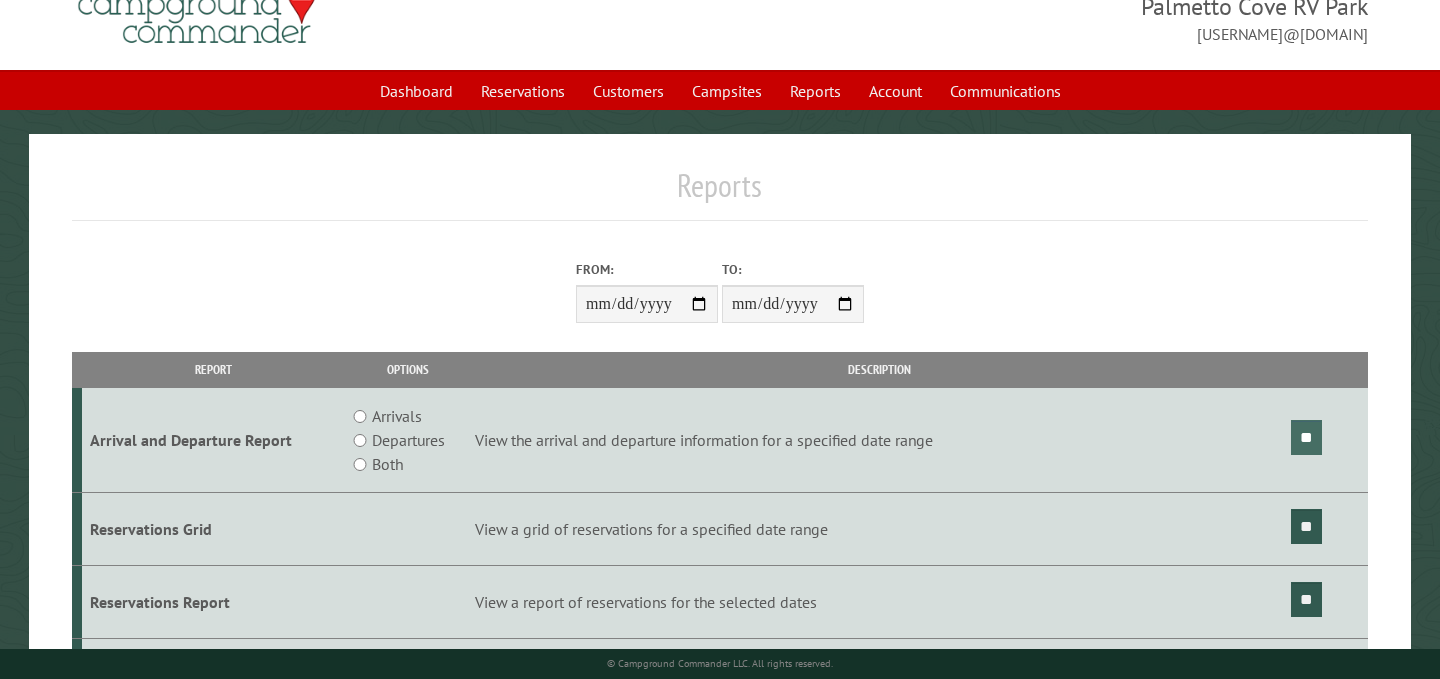 scroll, scrollTop: 0, scrollLeft: 0, axis: both 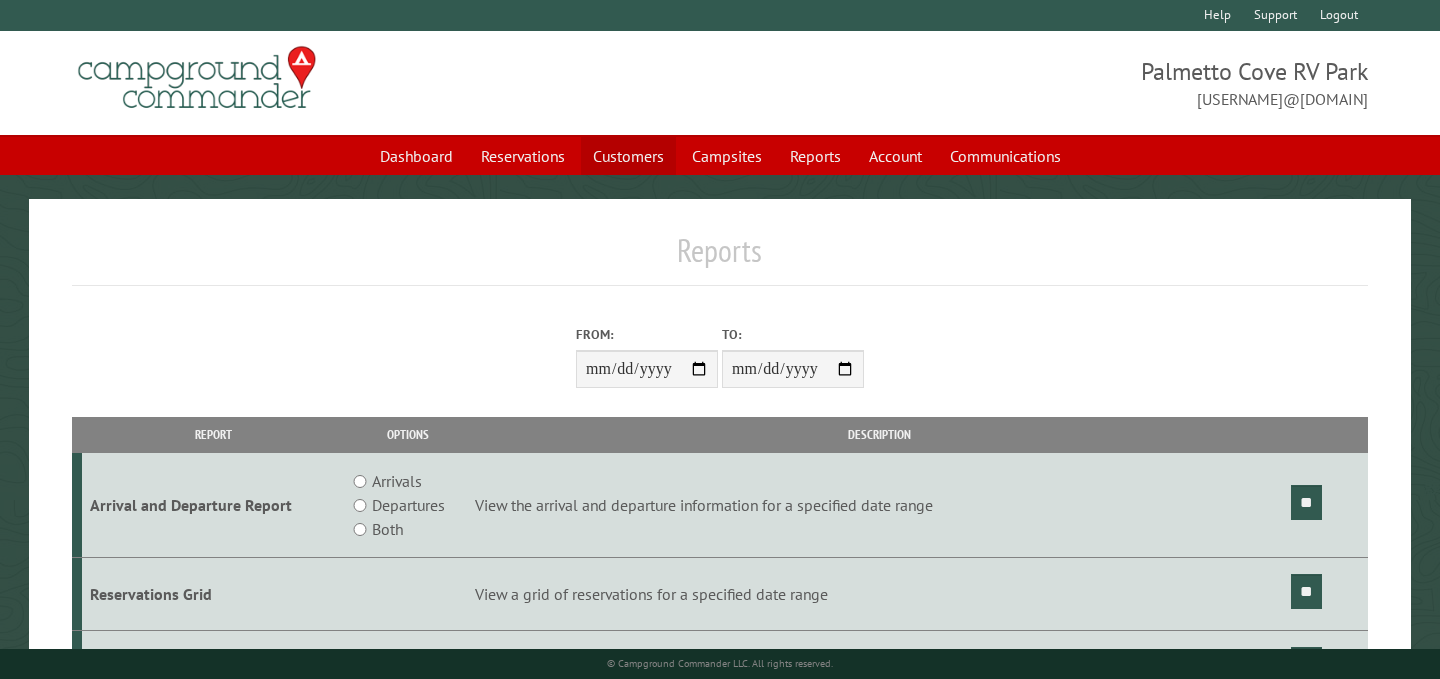 click on "Customers" at bounding box center [628, 156] 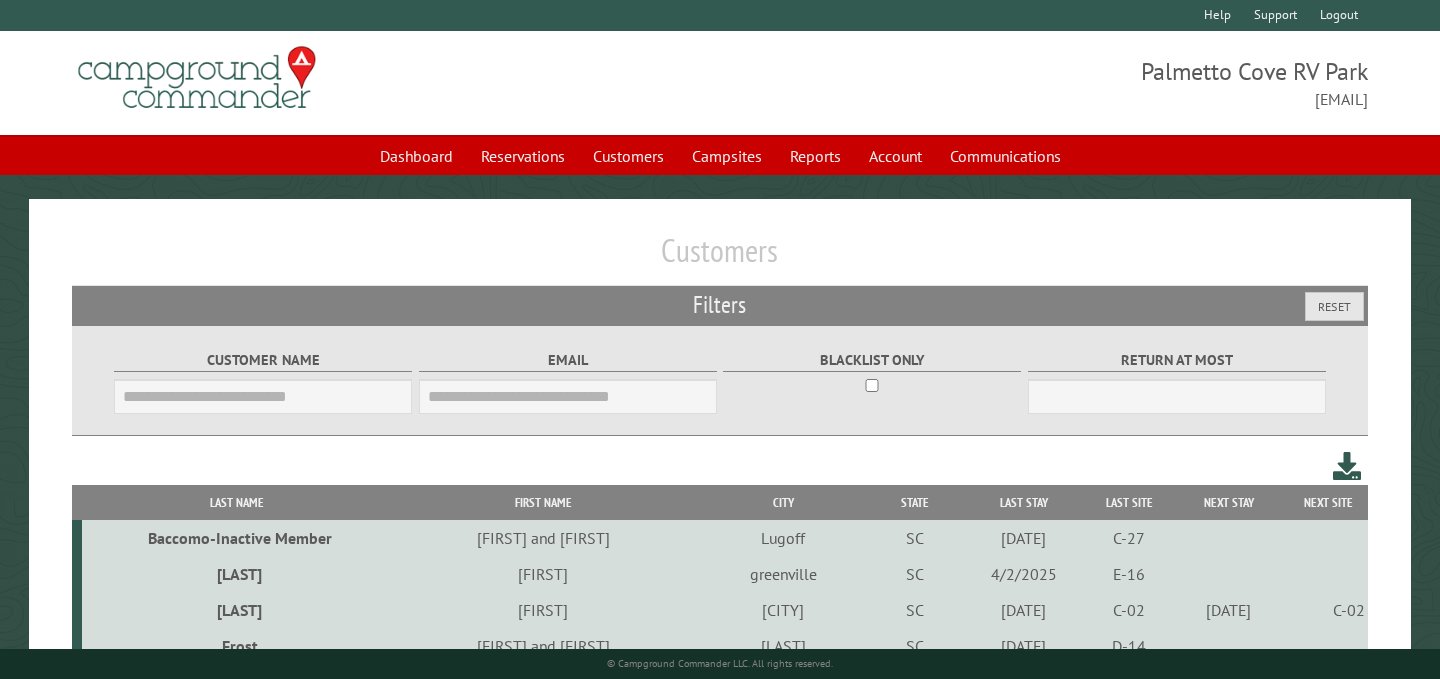 scroll, scrollTop: 0, scrollLeft: 0, axis: both 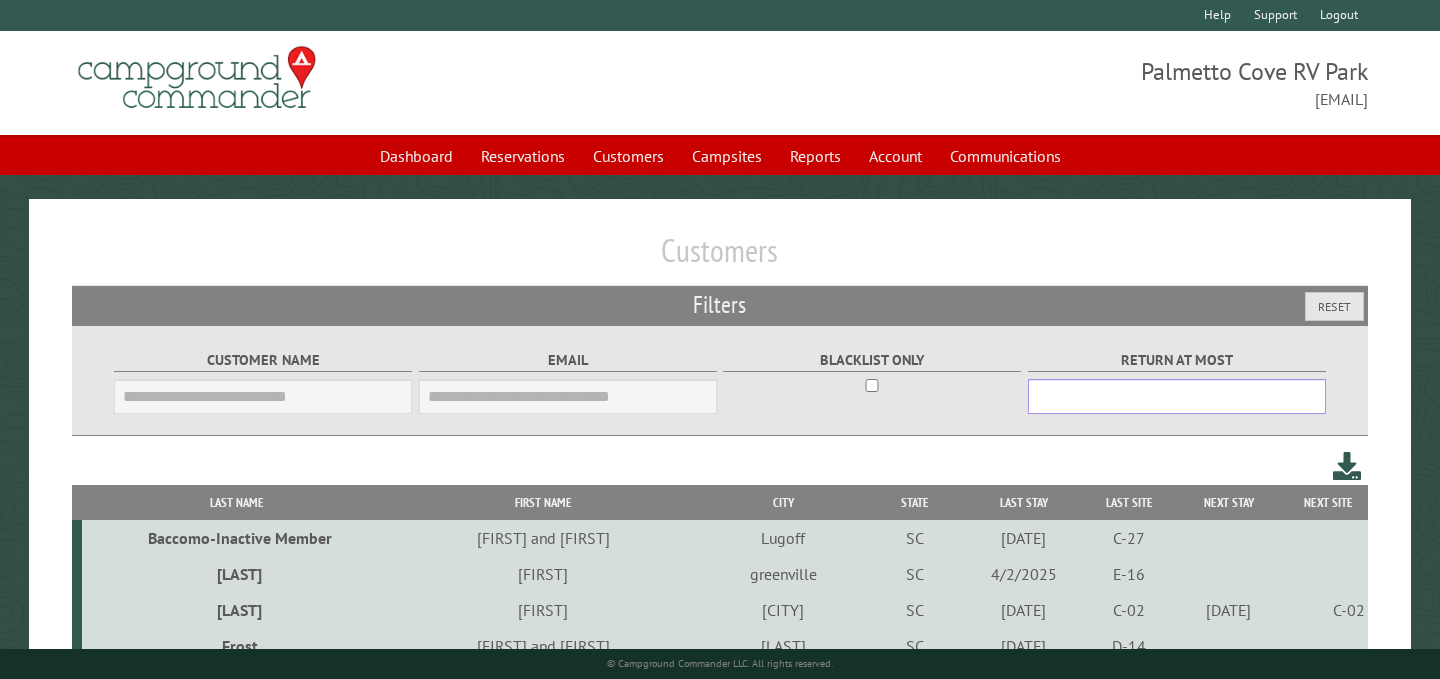click on "***" at bounding box center [1177, 396] 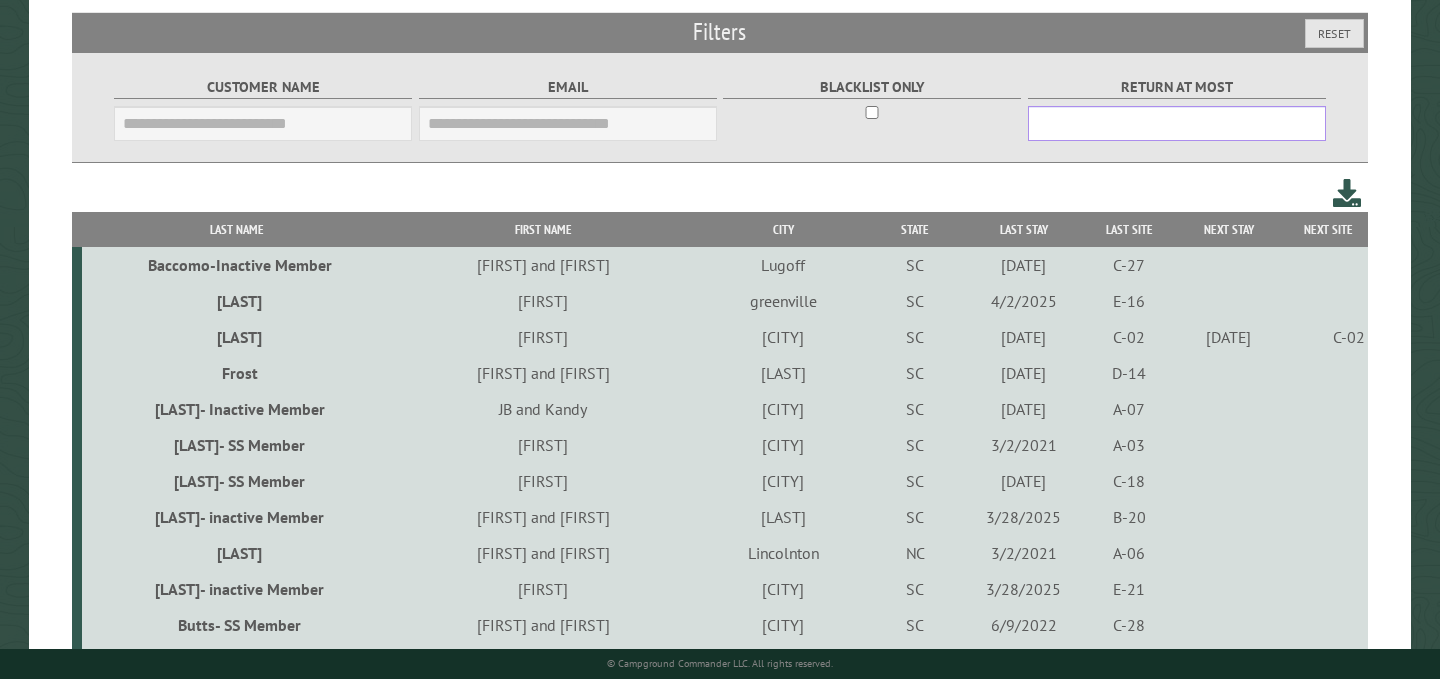 scroll, scrollTop: 269, scrollLeft: 0, axis: vertical 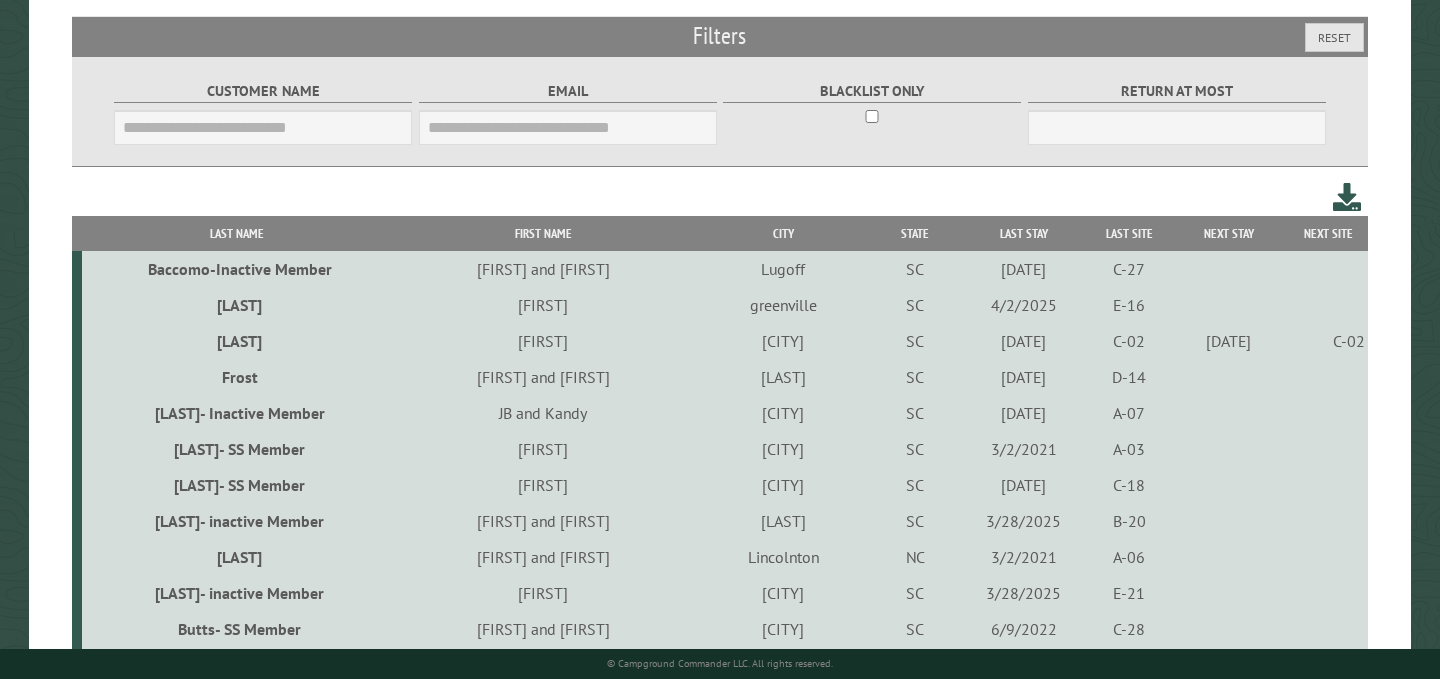 click on "City" at bounding box center (783, 233) 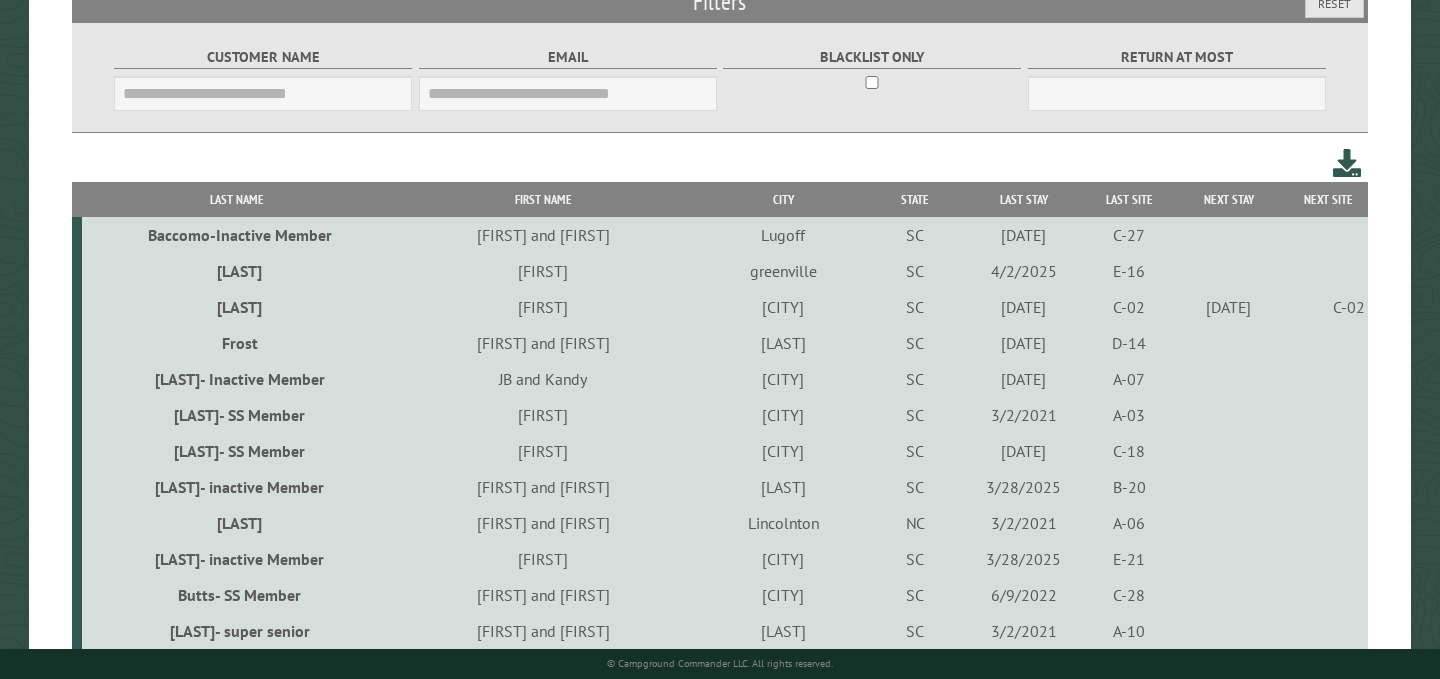 scroll, scrollTop: 0, scrollLeft: 0, axis: both 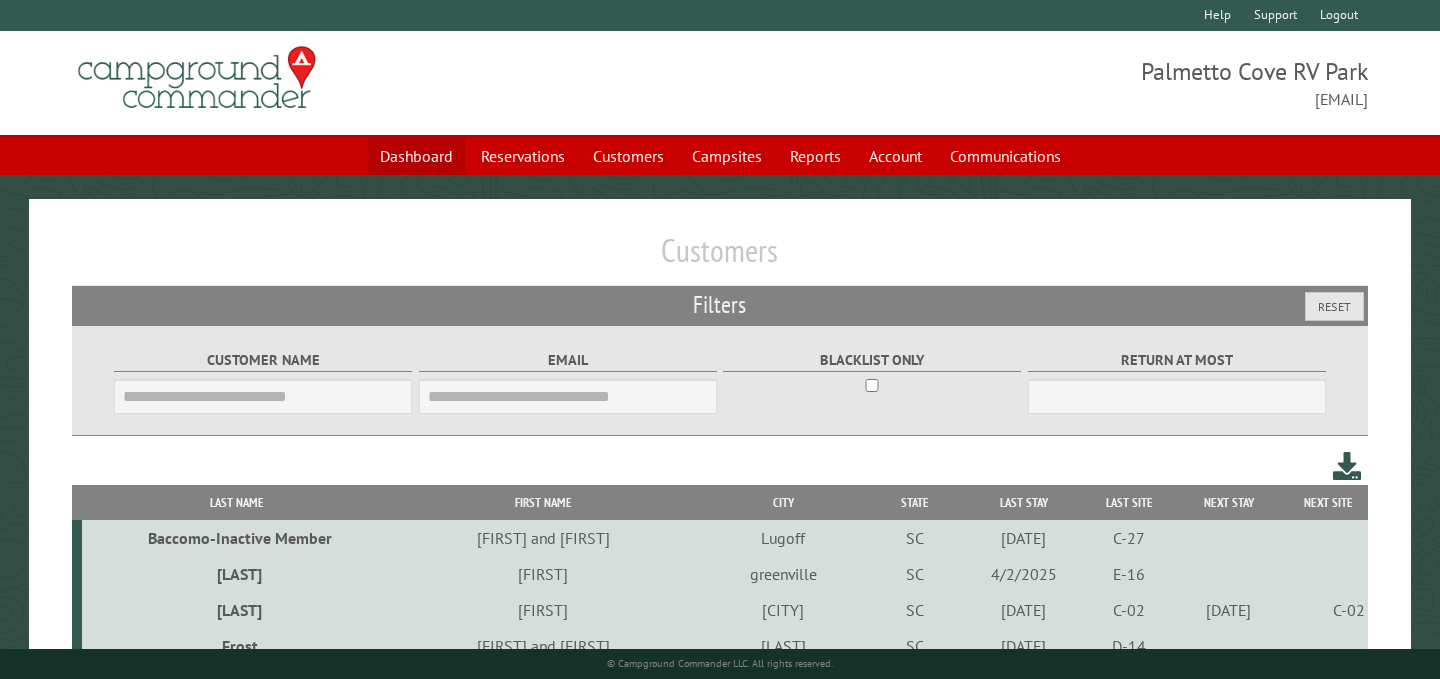 click on "Dashboard" at bounding box center (416, 156) 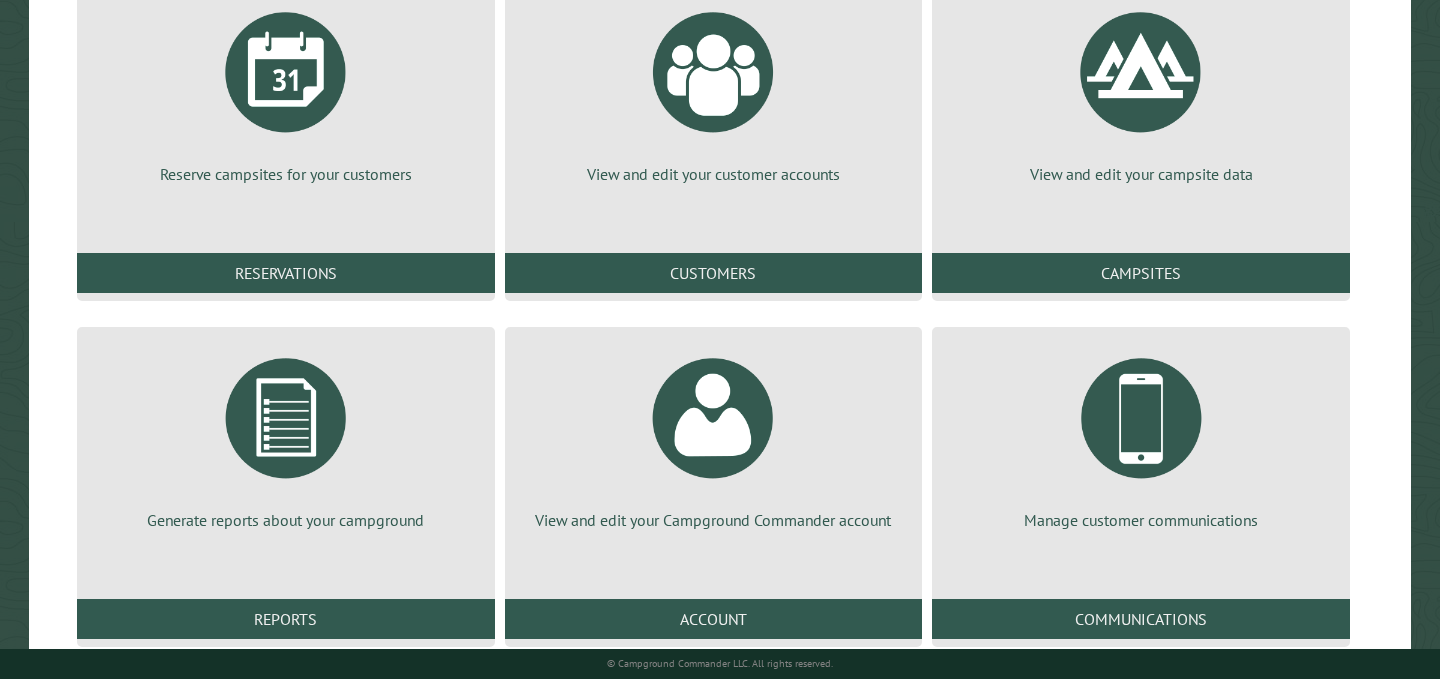 scroll, scrollTop: 323, scrollLeft: 0, axis: vertical 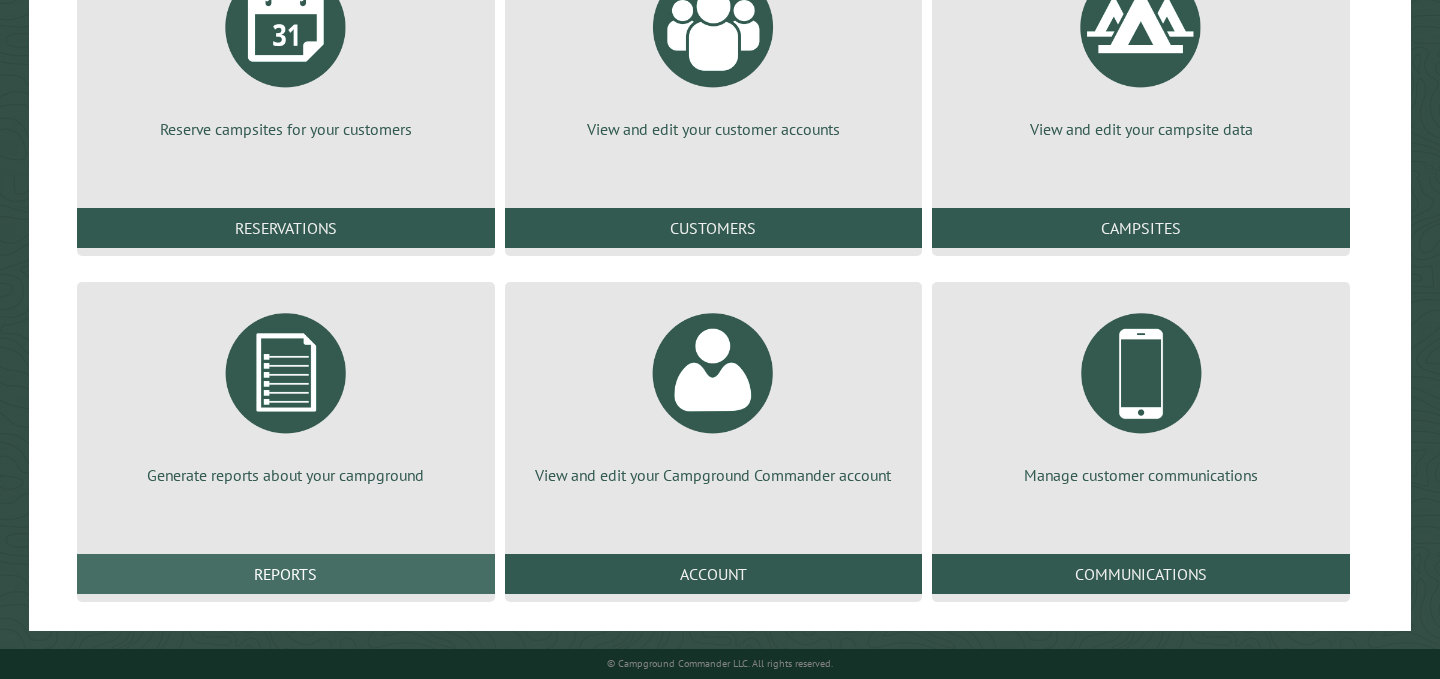 click on "Reports" at bounding box center [286, 574] 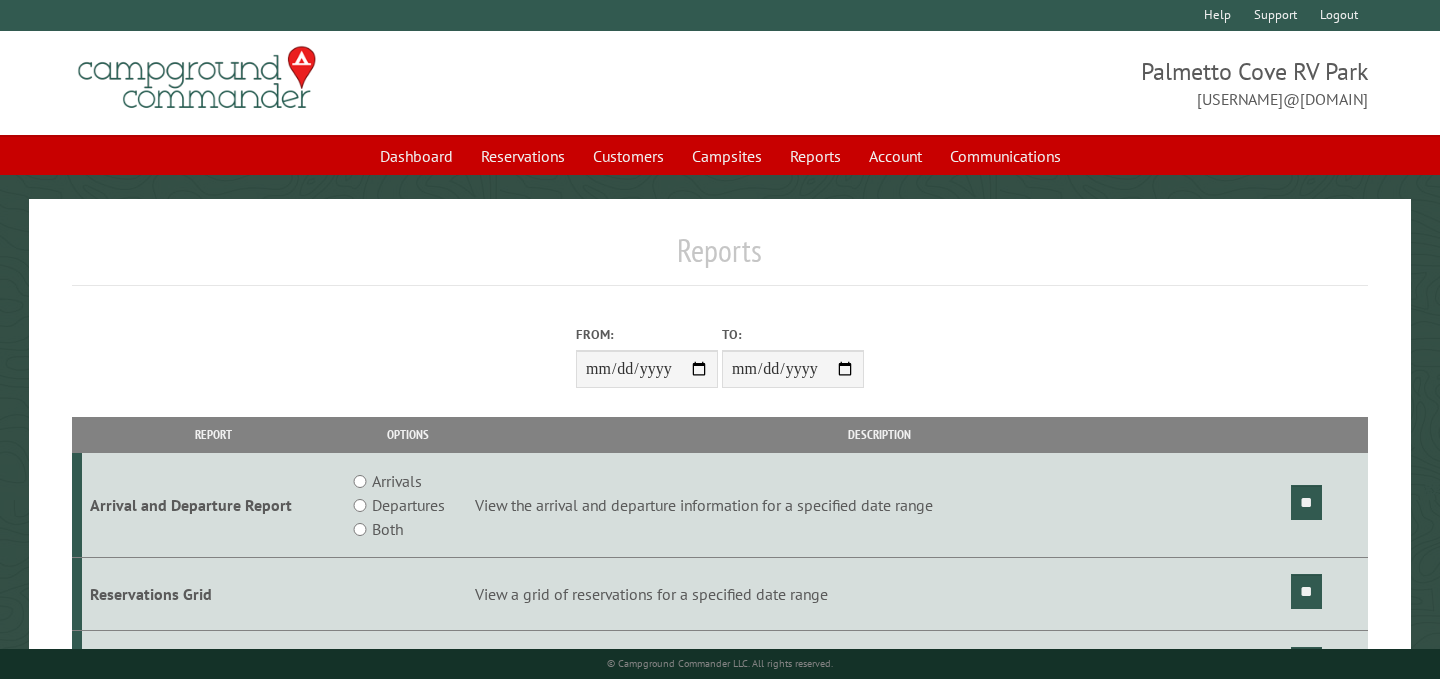 scroll, scrollTop: 0, scrollLeft: 0, axis: both 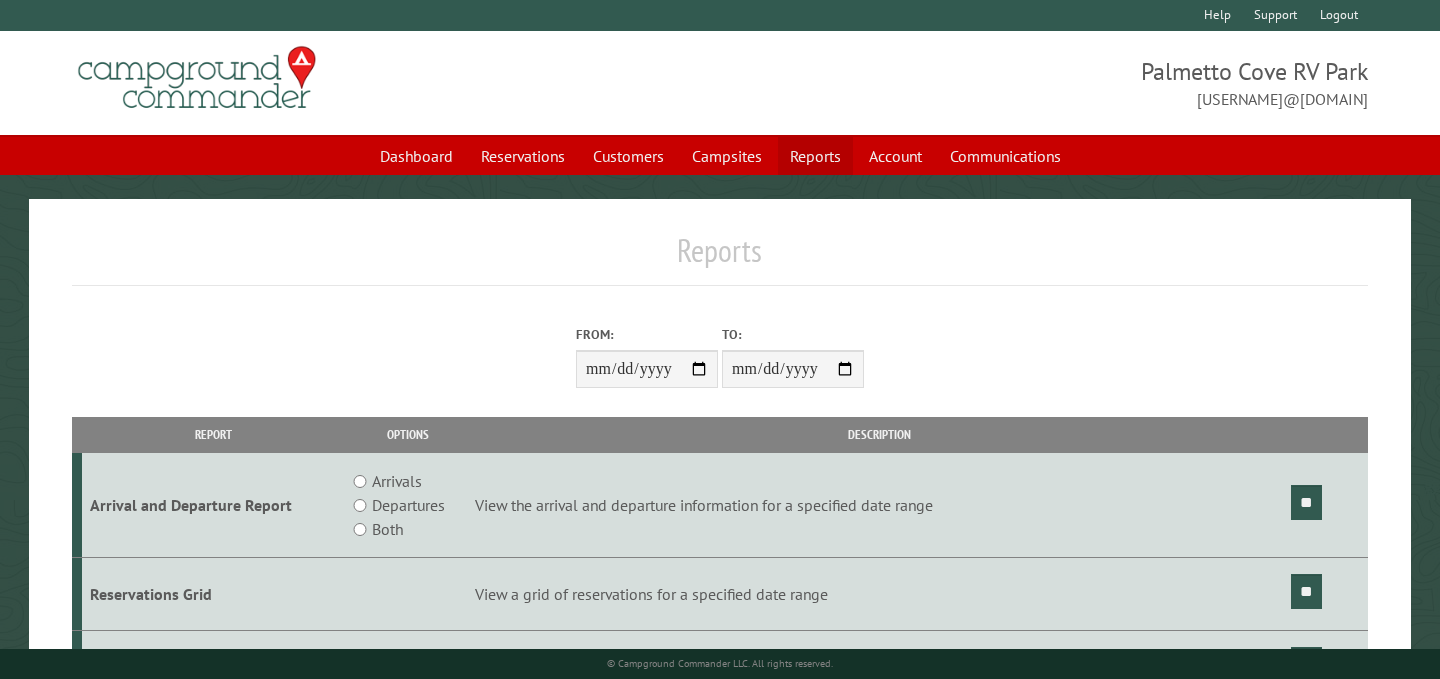 click on "Reports" at bounding box center (815, 156) 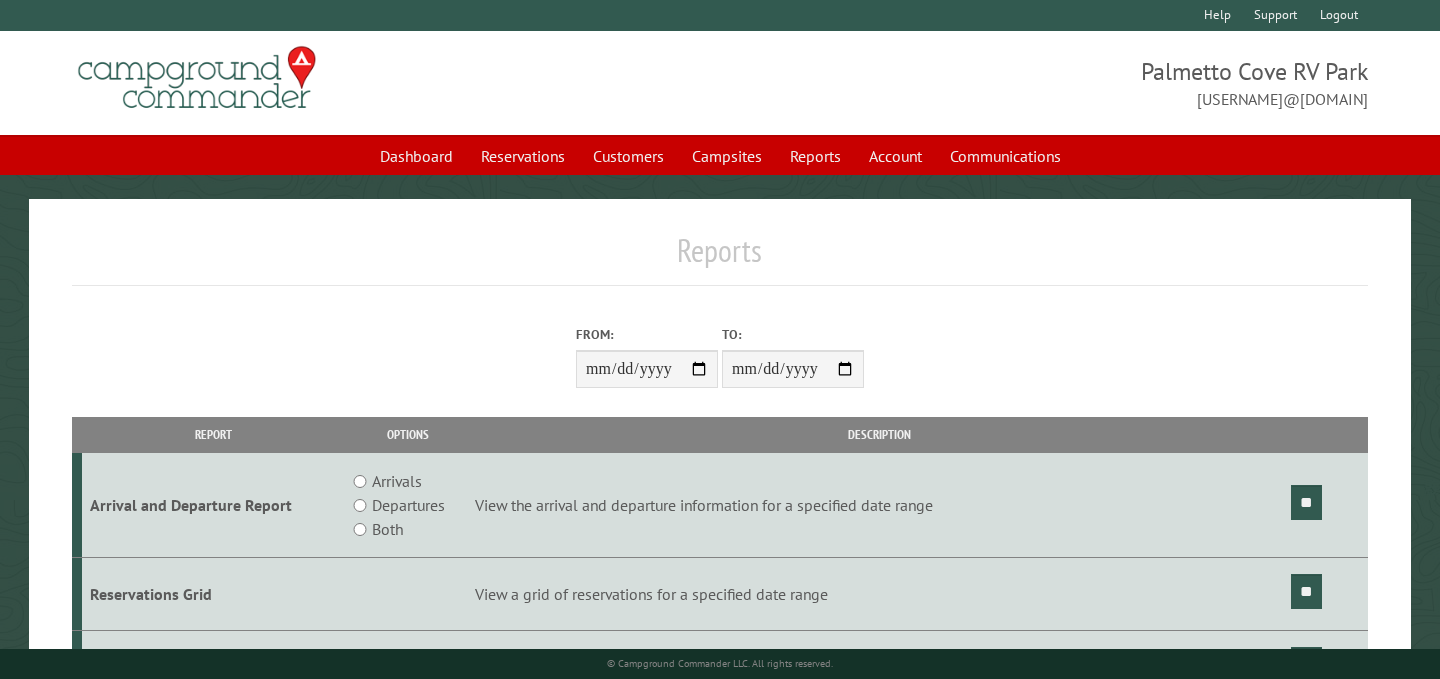 scroll, scrollTop: 0, scrollLeft: 0, axis: both 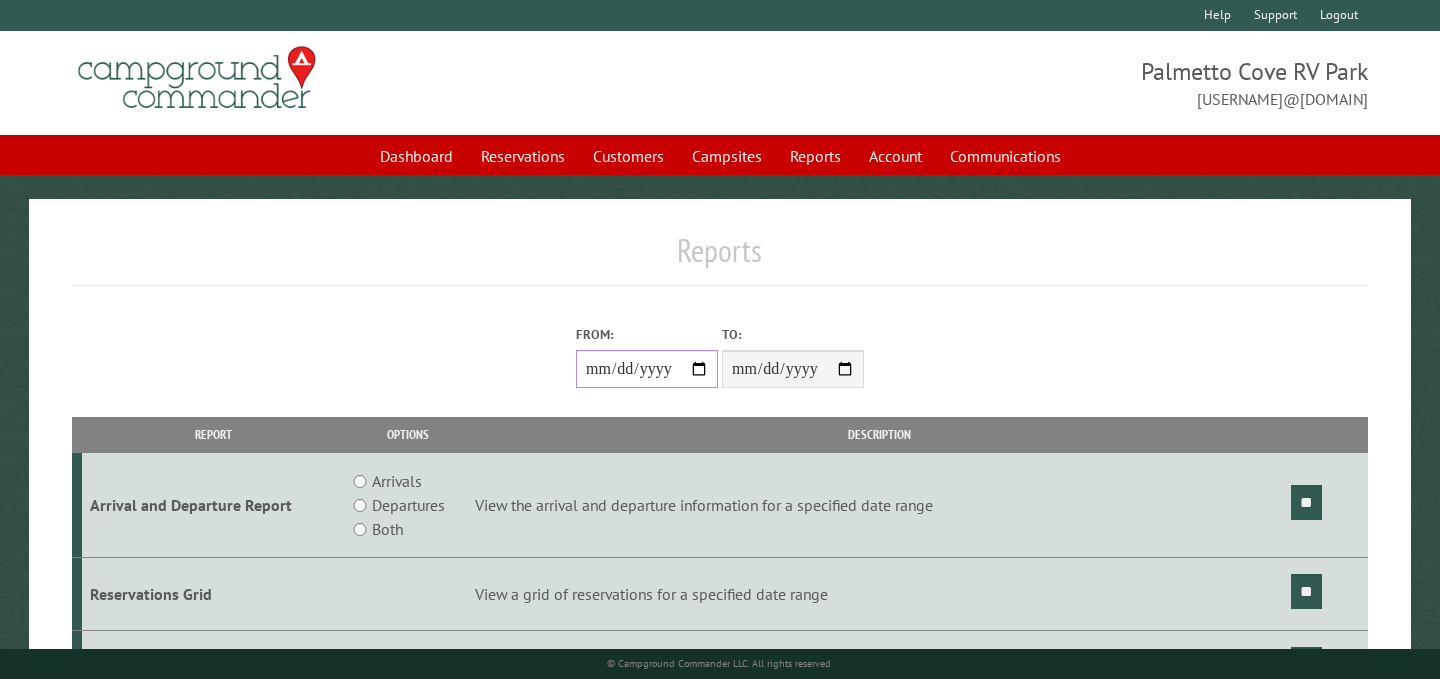 click on "From:" at bounding box center [647, 369] 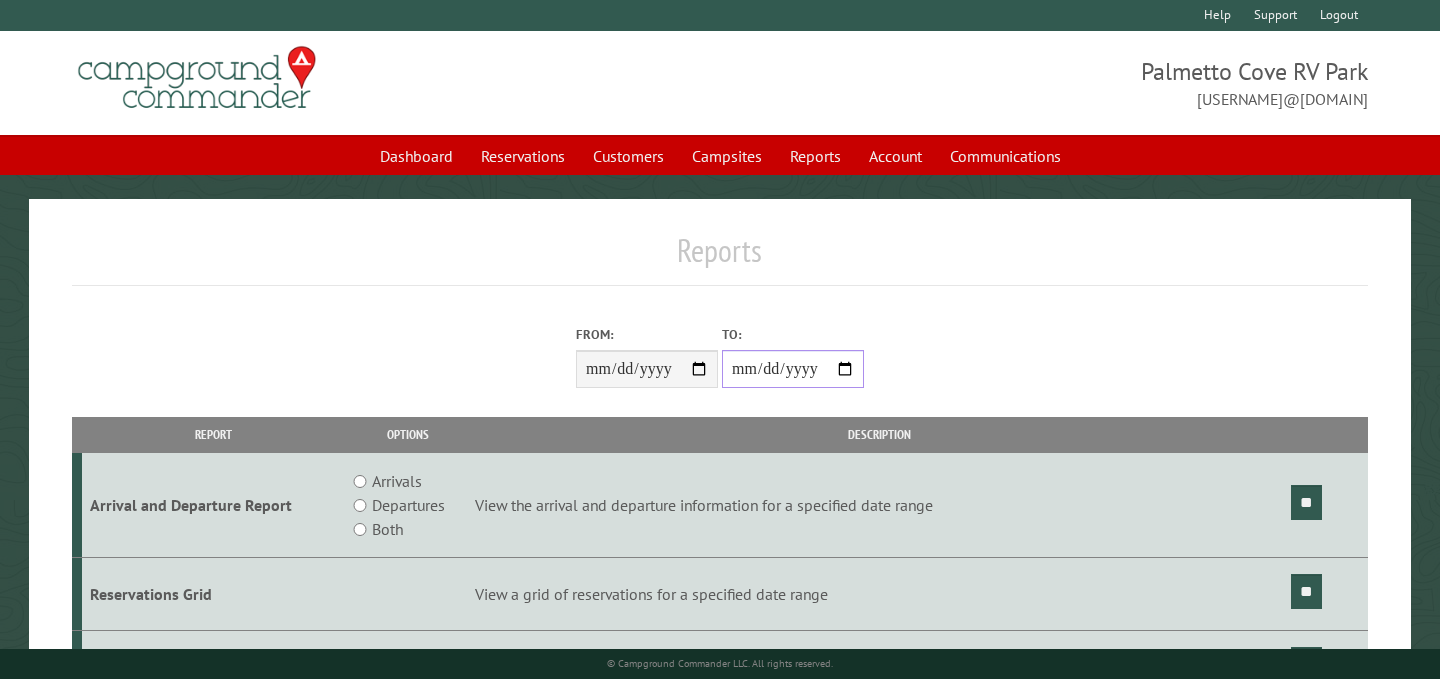 click on "**********" at bounding box center (793, 369) 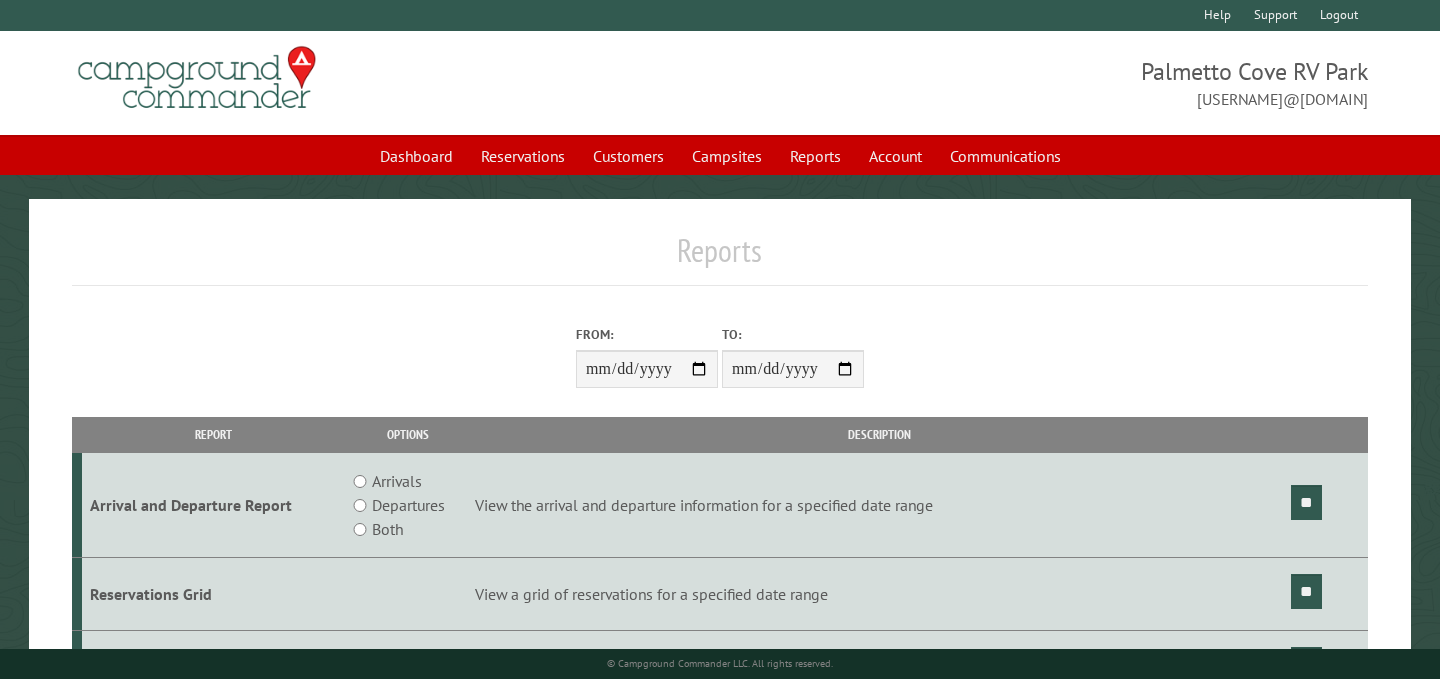 click on "Both" at bounding box center (387, 529) 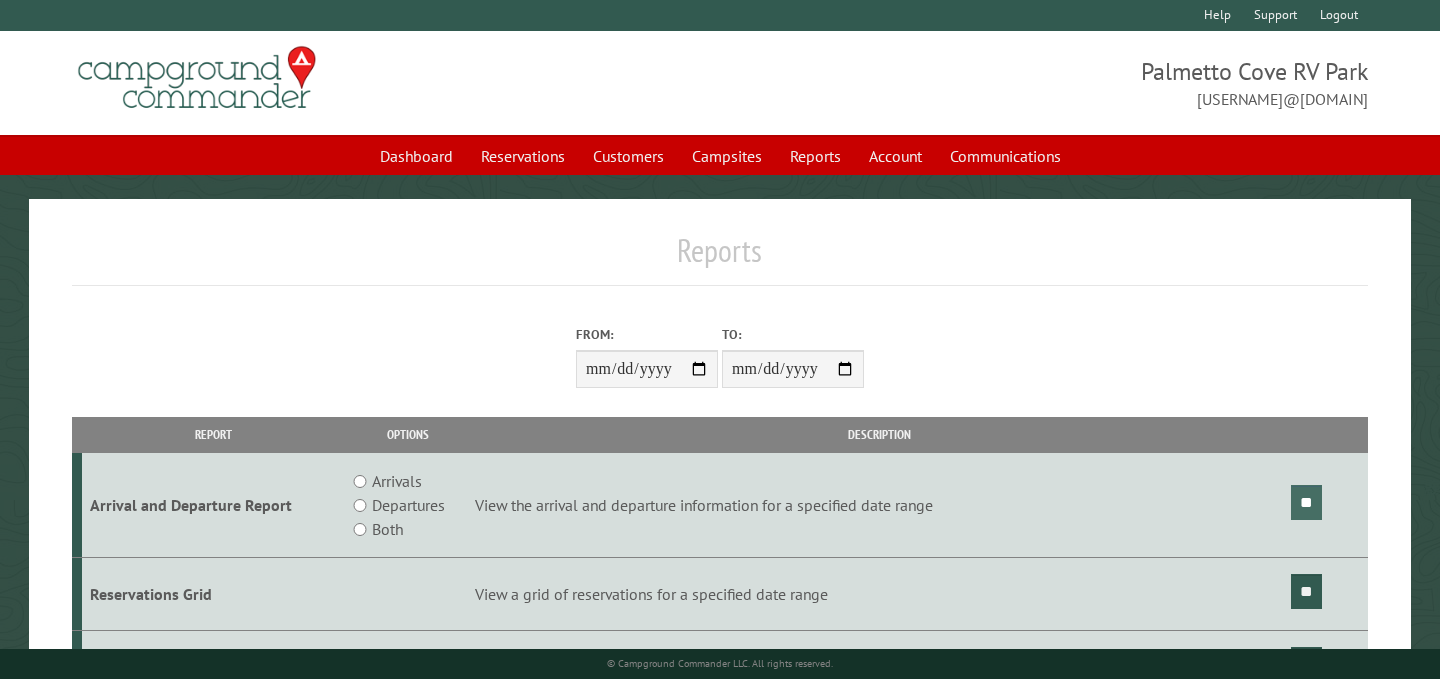 click on "**" at bounding box center [1306, 502] 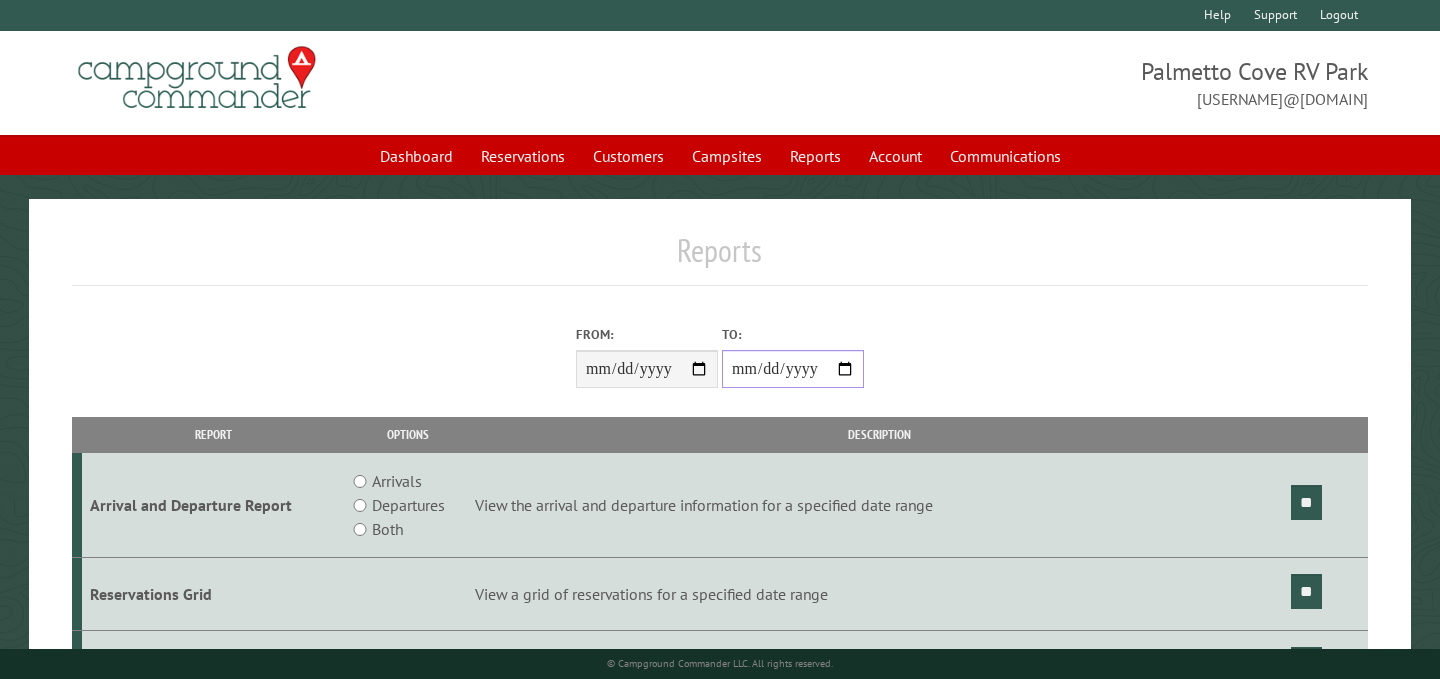 click on "**********" at bounding box center (793, 369) 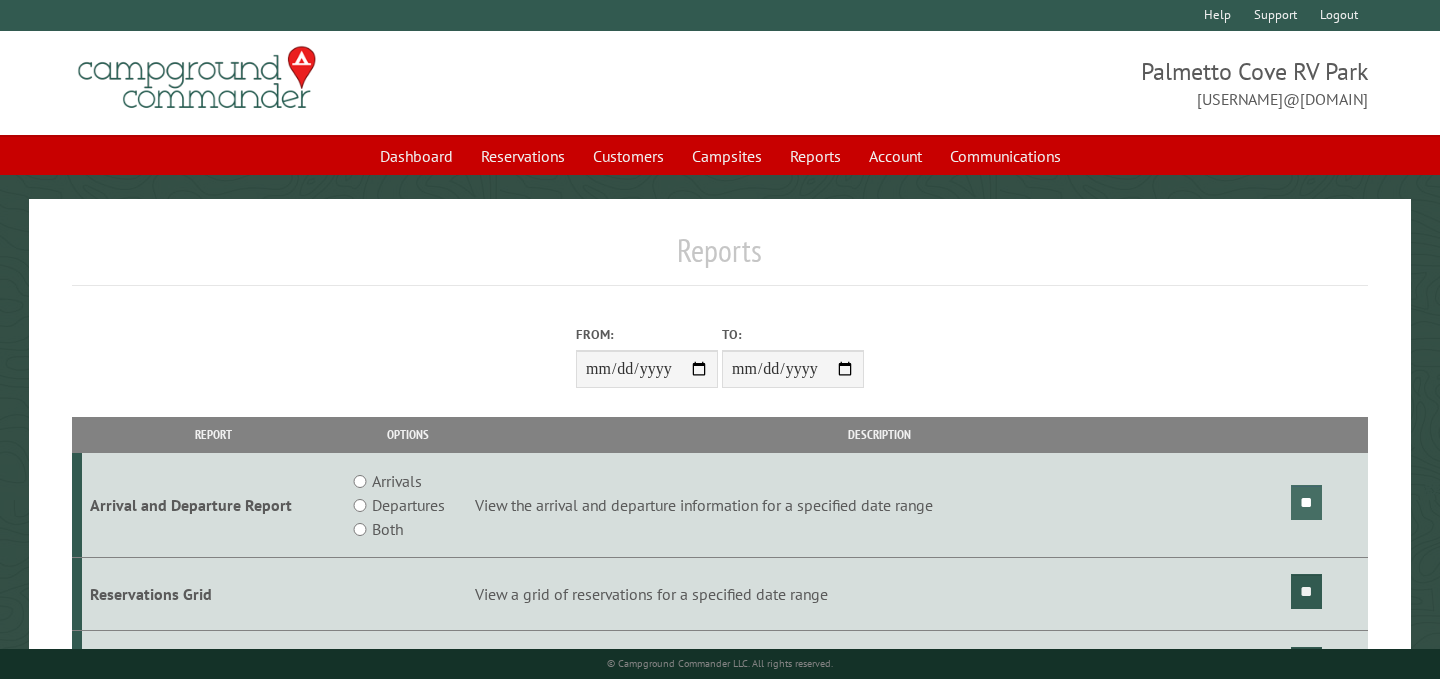 click on "**" at bounding box center [1306, 502] 